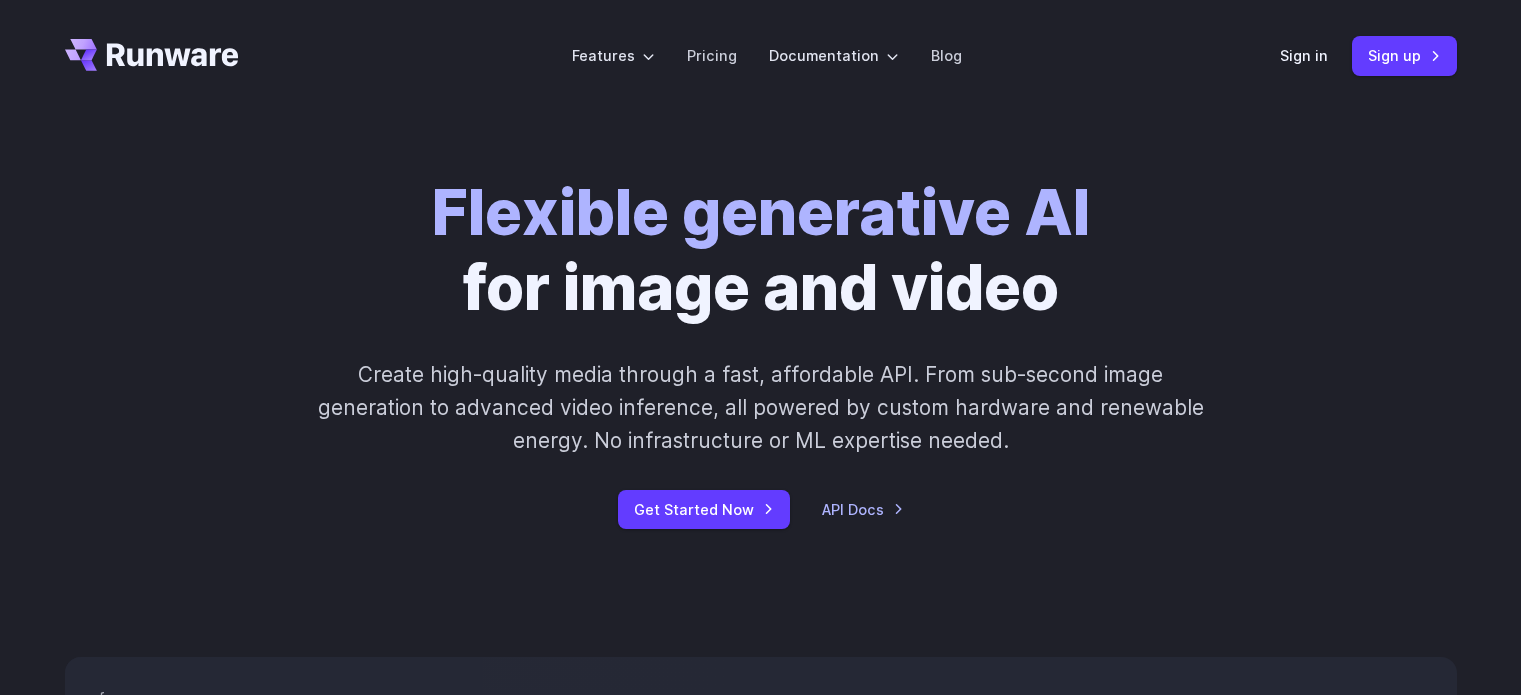 scroll, scrollTop: 0, scrollLeft: 0, axis: both 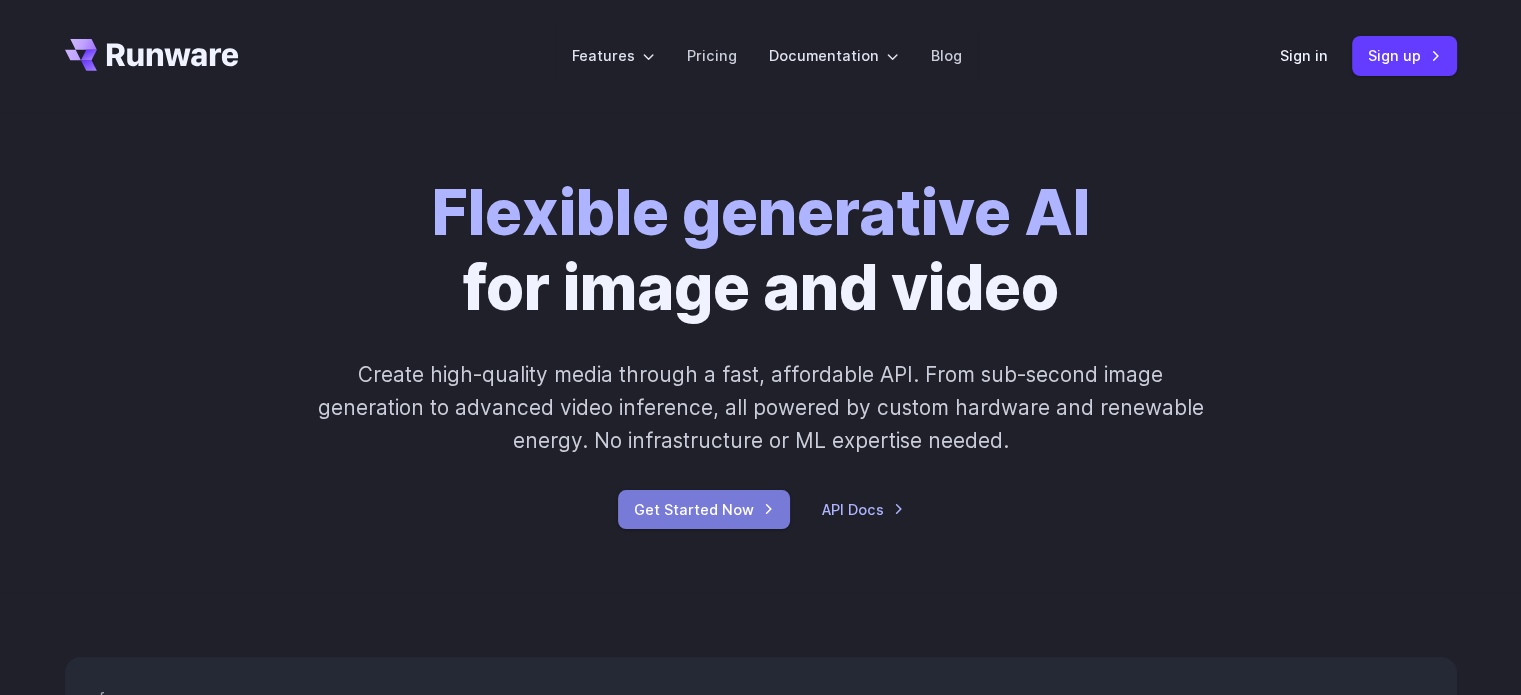 drag, startPoint x: 0, startPoint y: 0, endPoint x: 664, endPoint y: 518, distance: 842.152 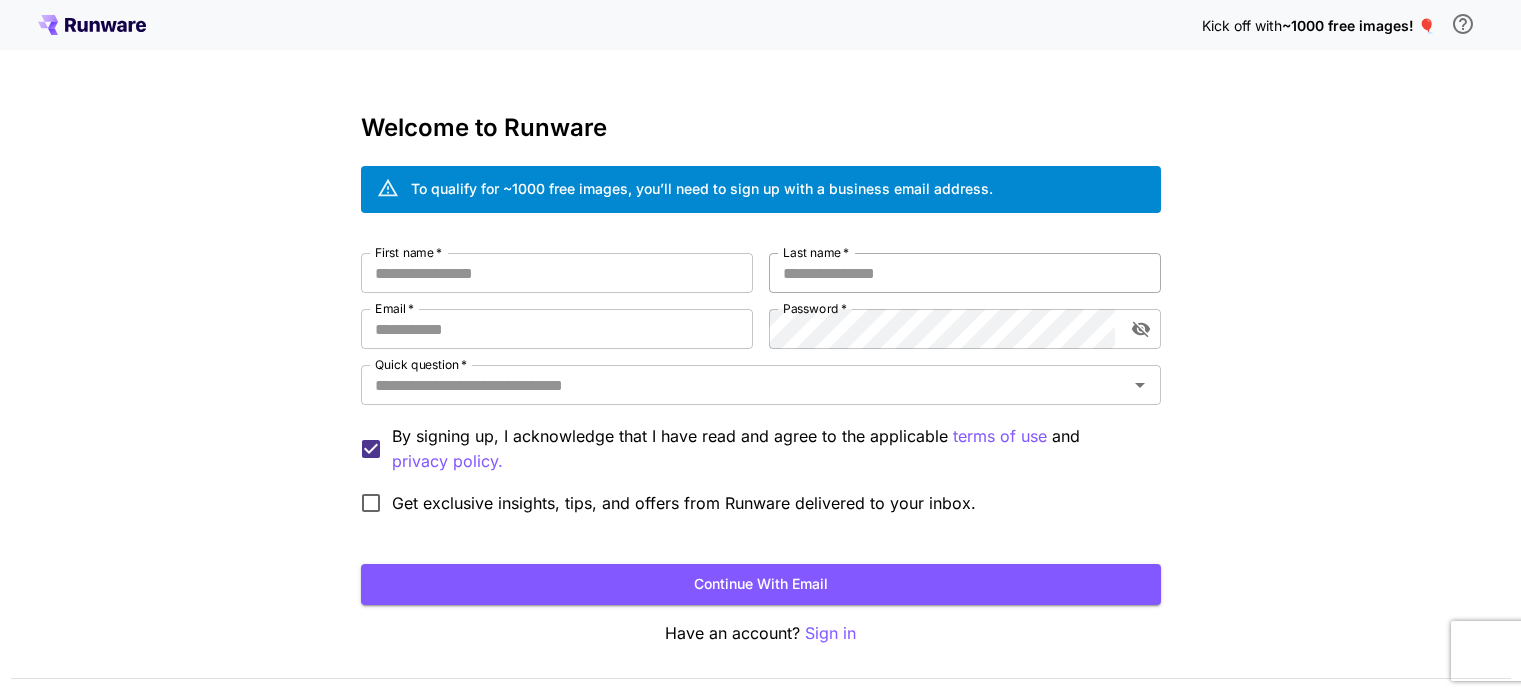 scroll, scrollTop: 0, scrollLeft: 0, axis: both 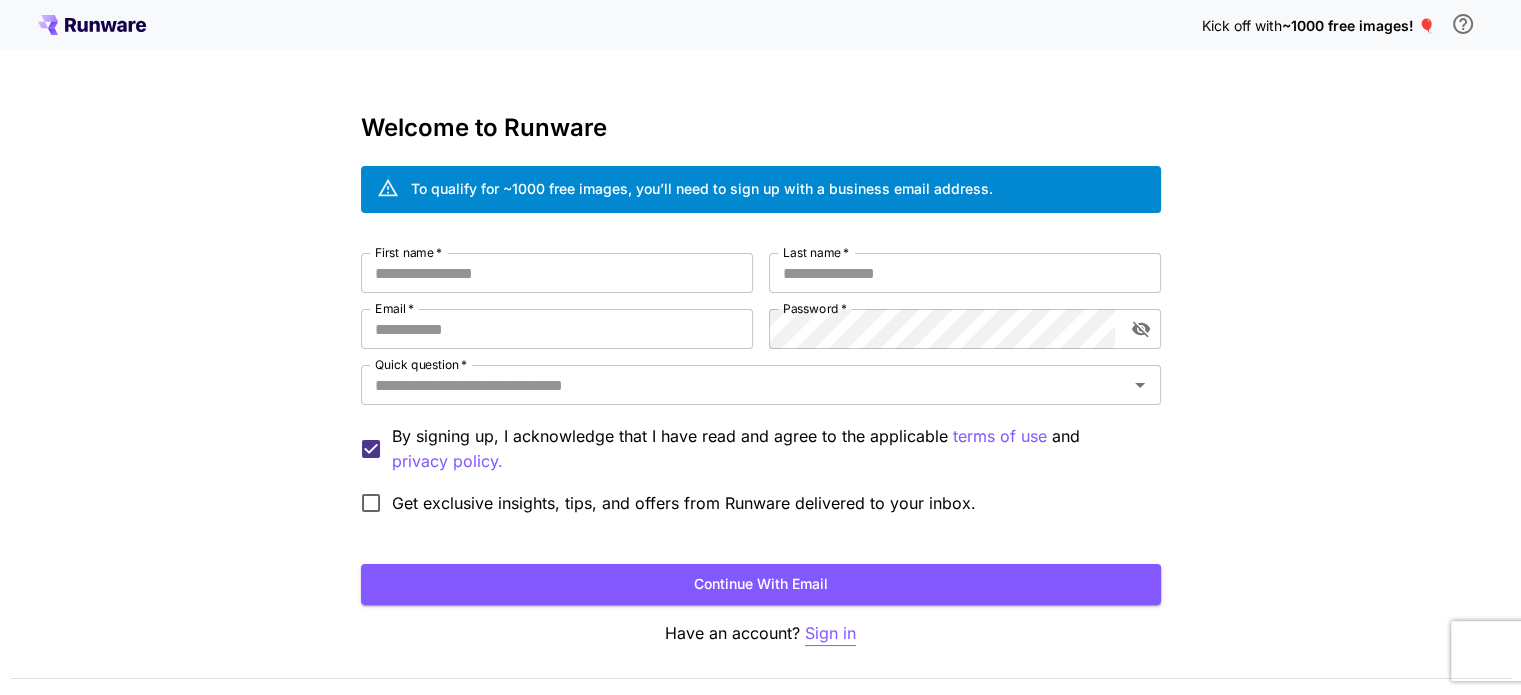 click on "Sign in" at bounding box center (830, 633) 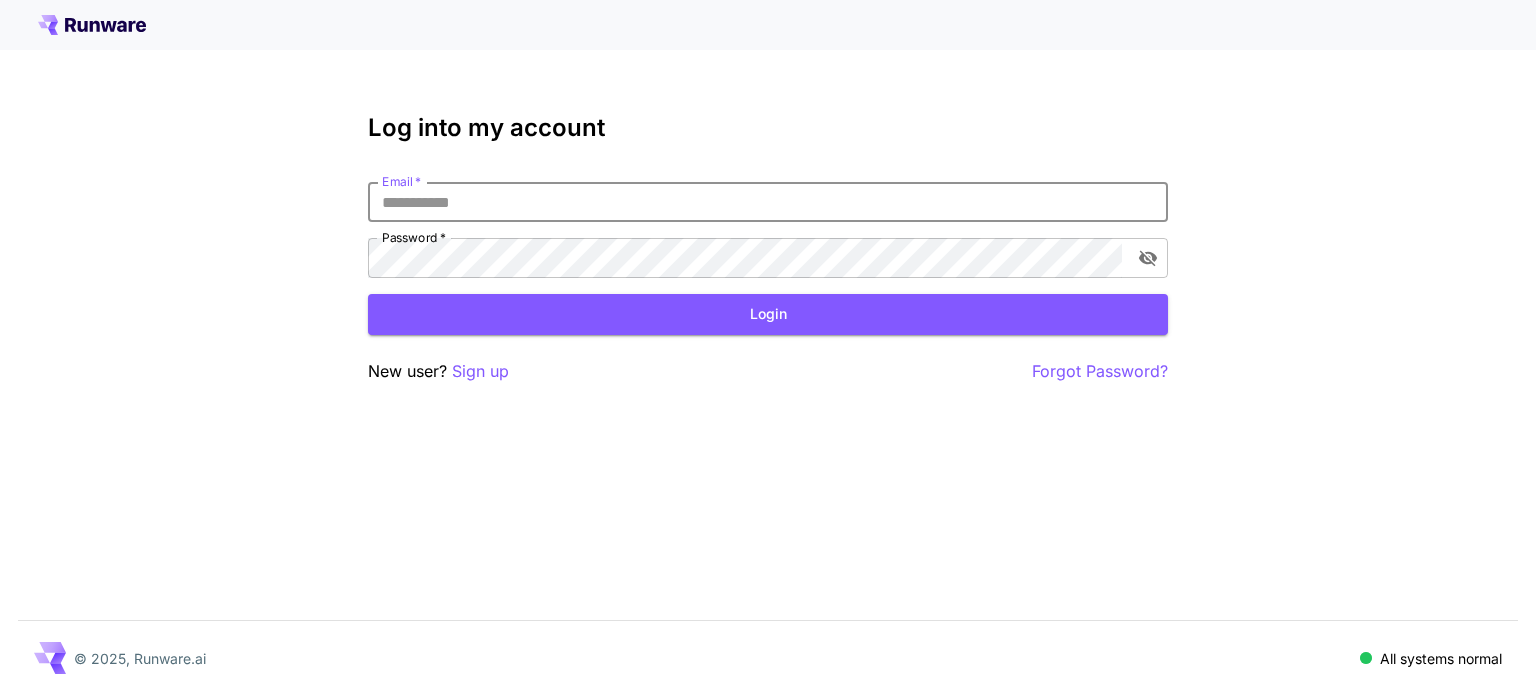 click on "Email   *" at bounding box center (768, 202) 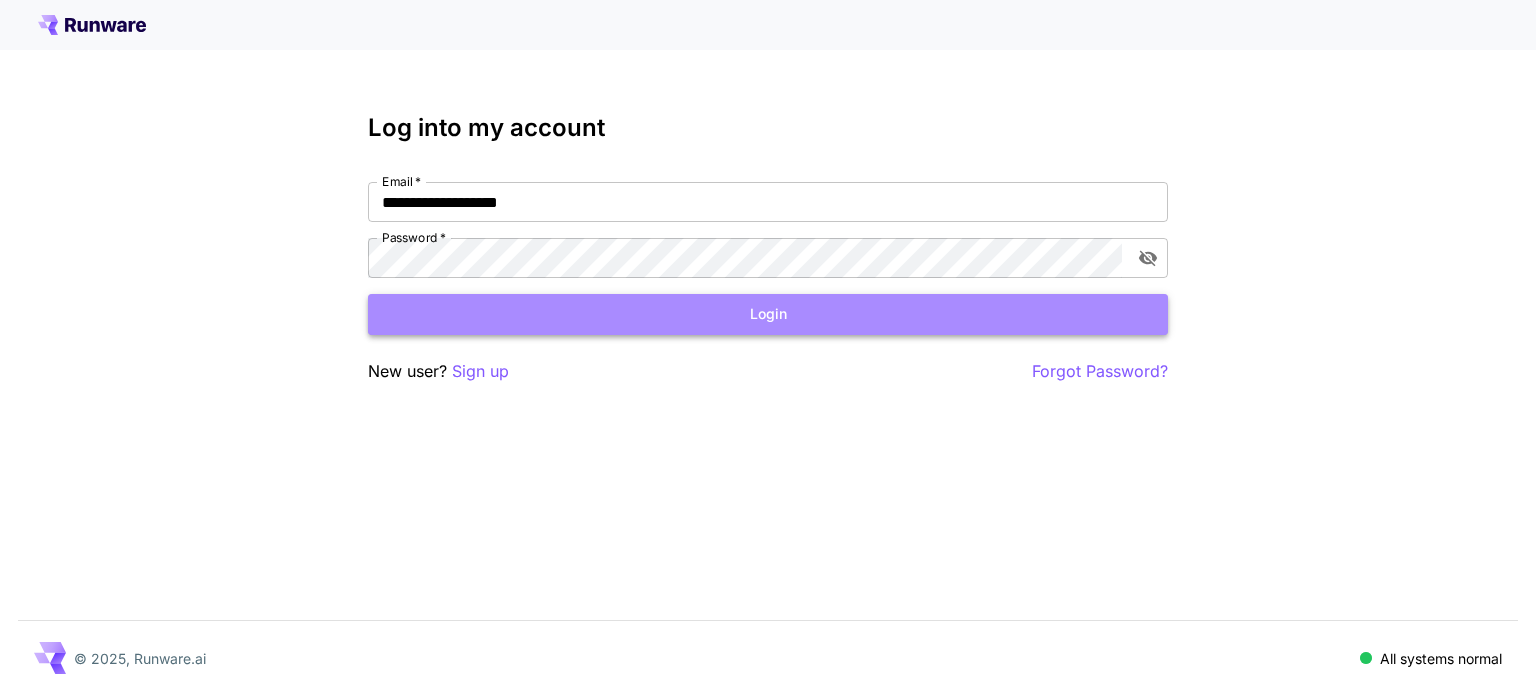click on "Login" at bounding box center [768, 314] 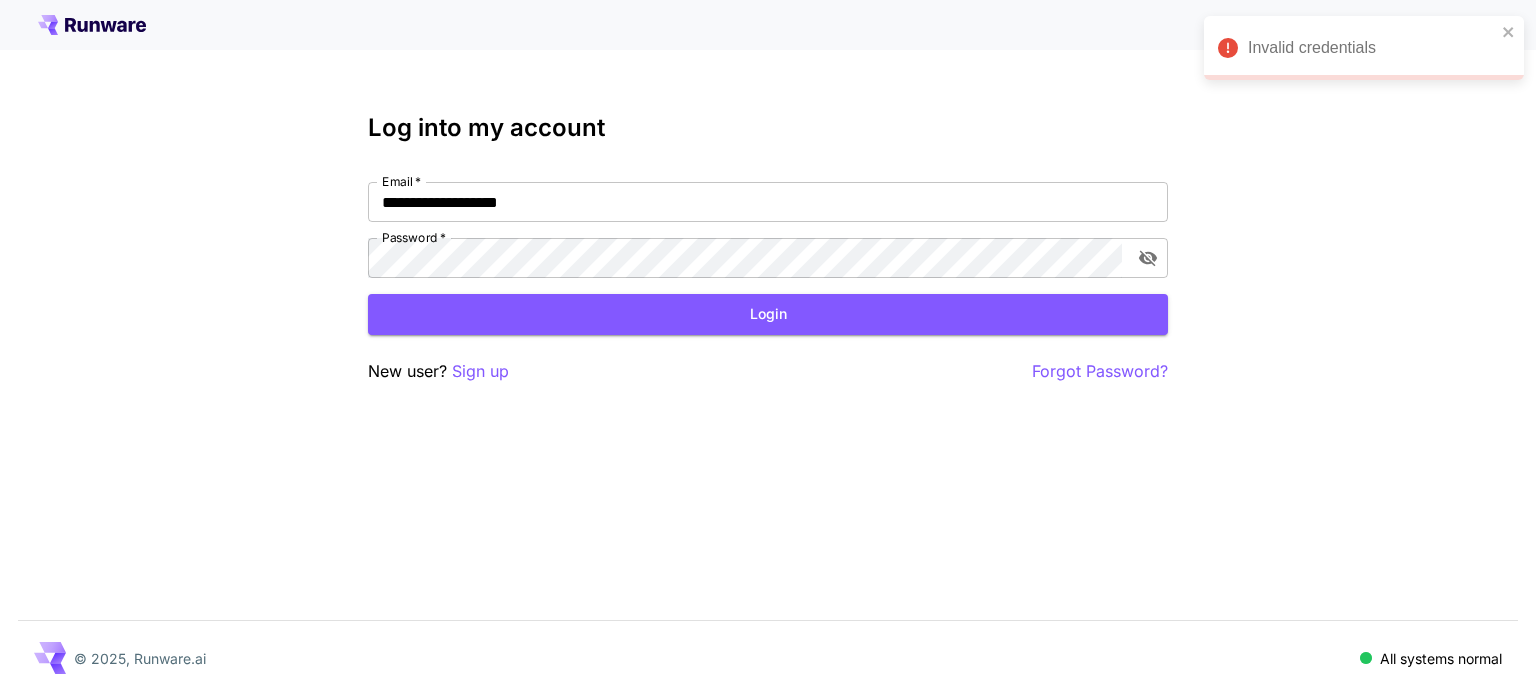 click on "Invalid credentials" at bounding box center (1372, 48) 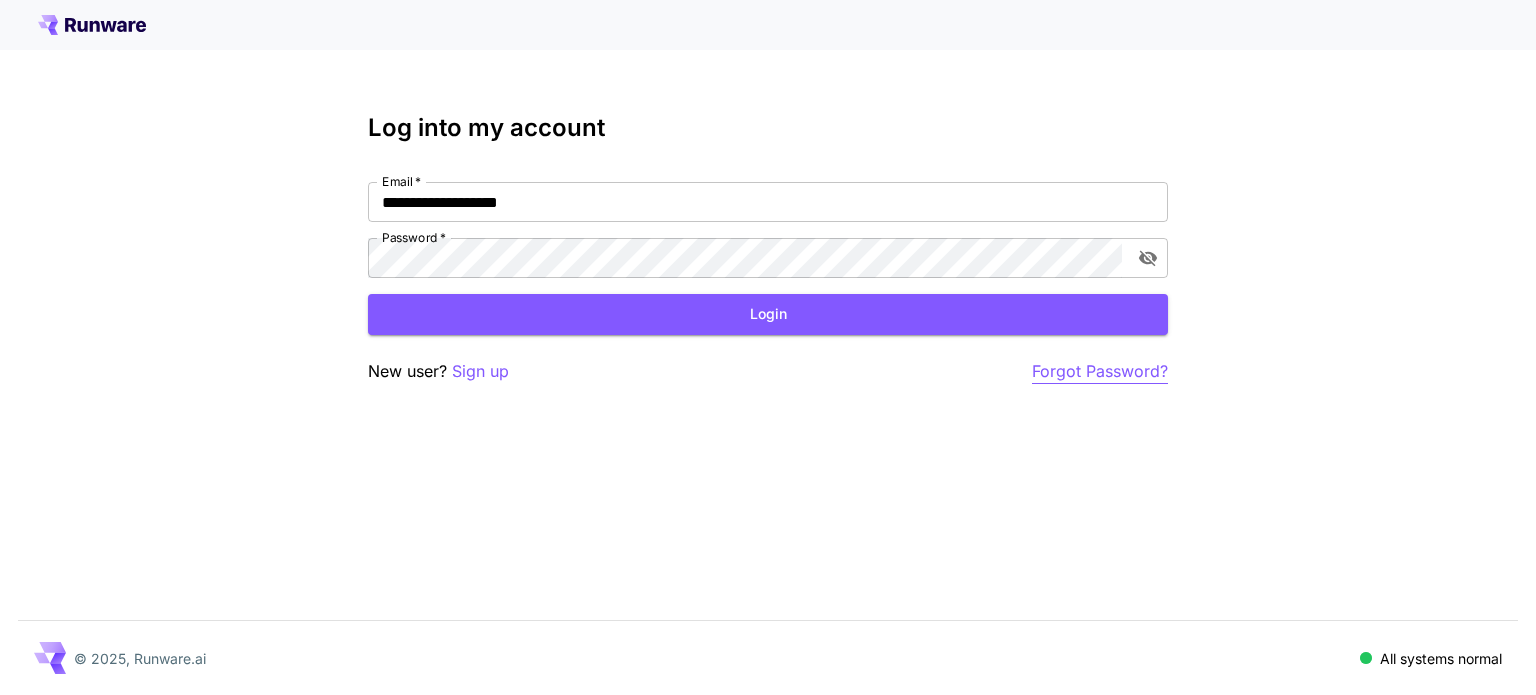 click on "Forgot Password?" at bounding box center [1100, 371] 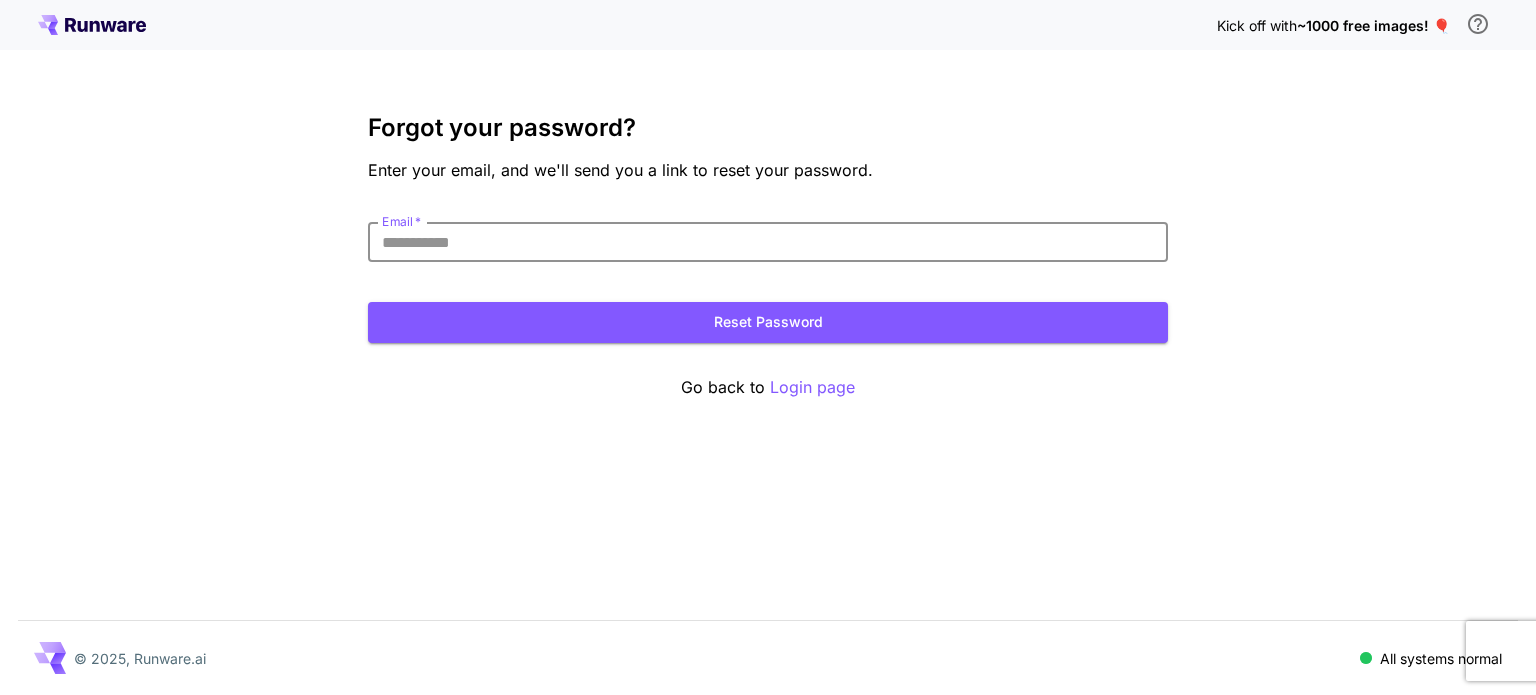 click on "Email   *" at bounding box center [768, 242] 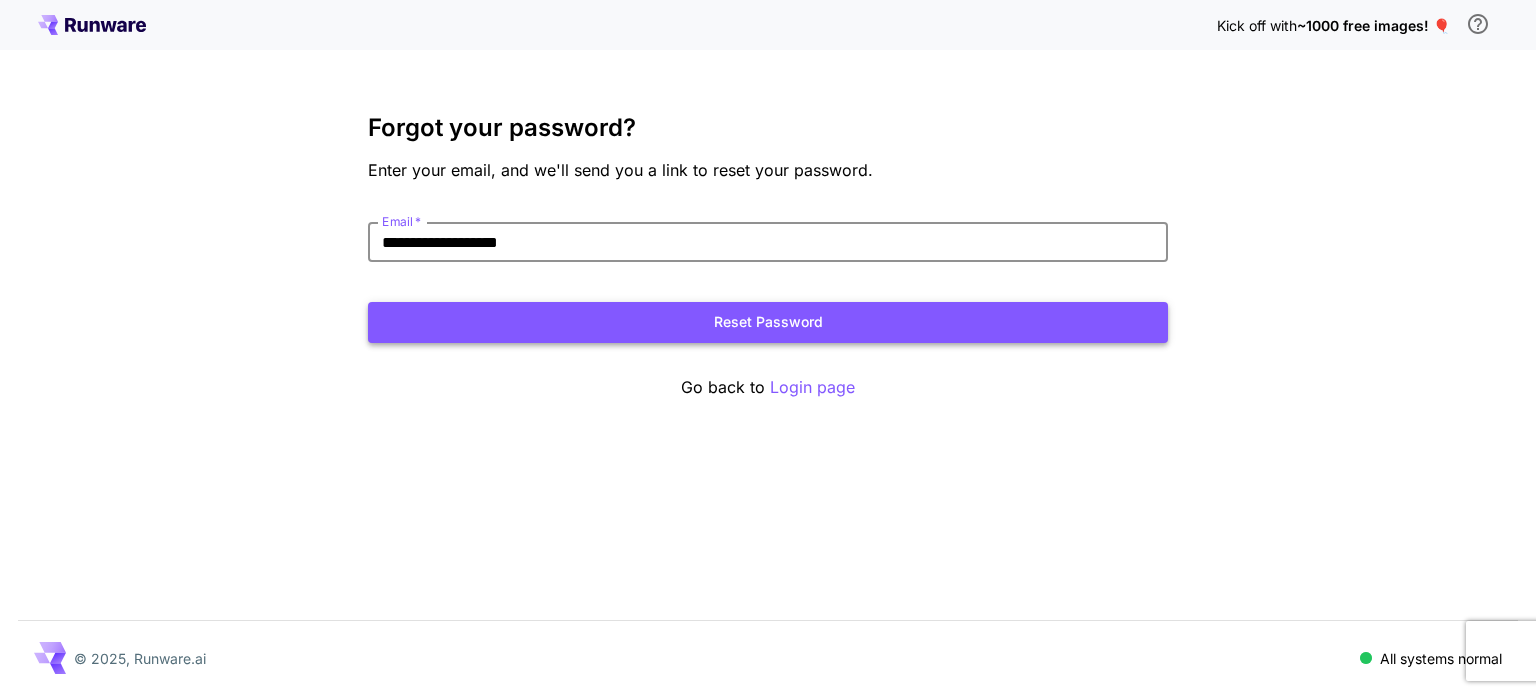 click on "Reset Password" at bounding box center [768, 322] 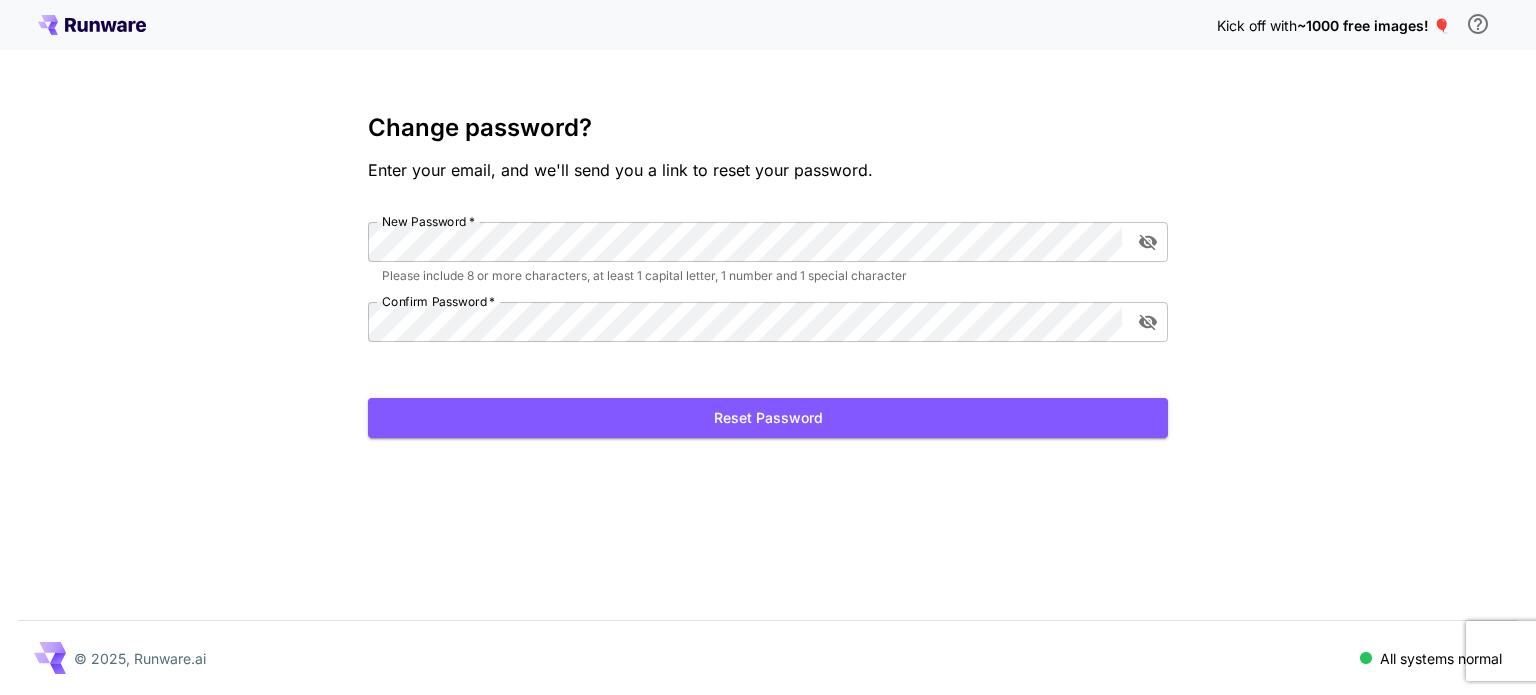 scroll, scrollTop: 0, scrollLeft: 0, axis: both 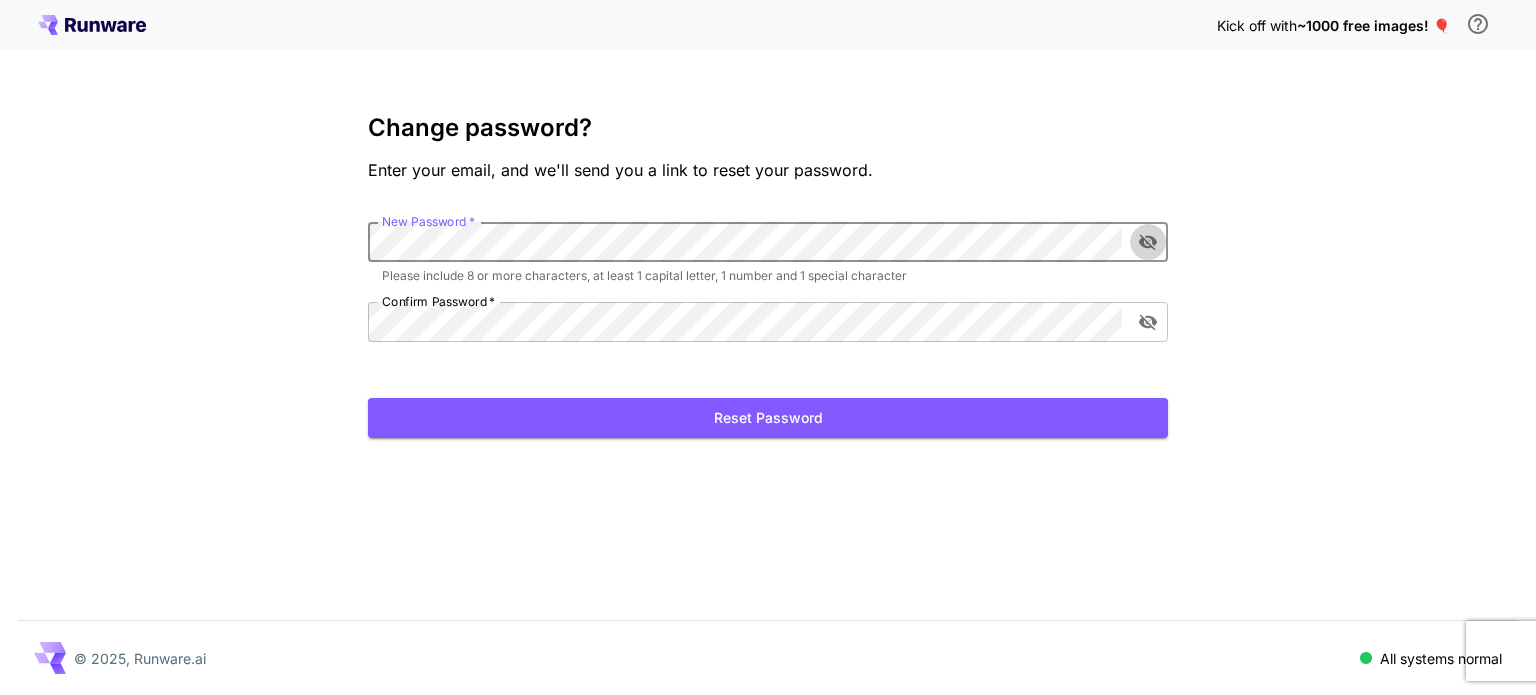 click at bounding box center [1148, 242] 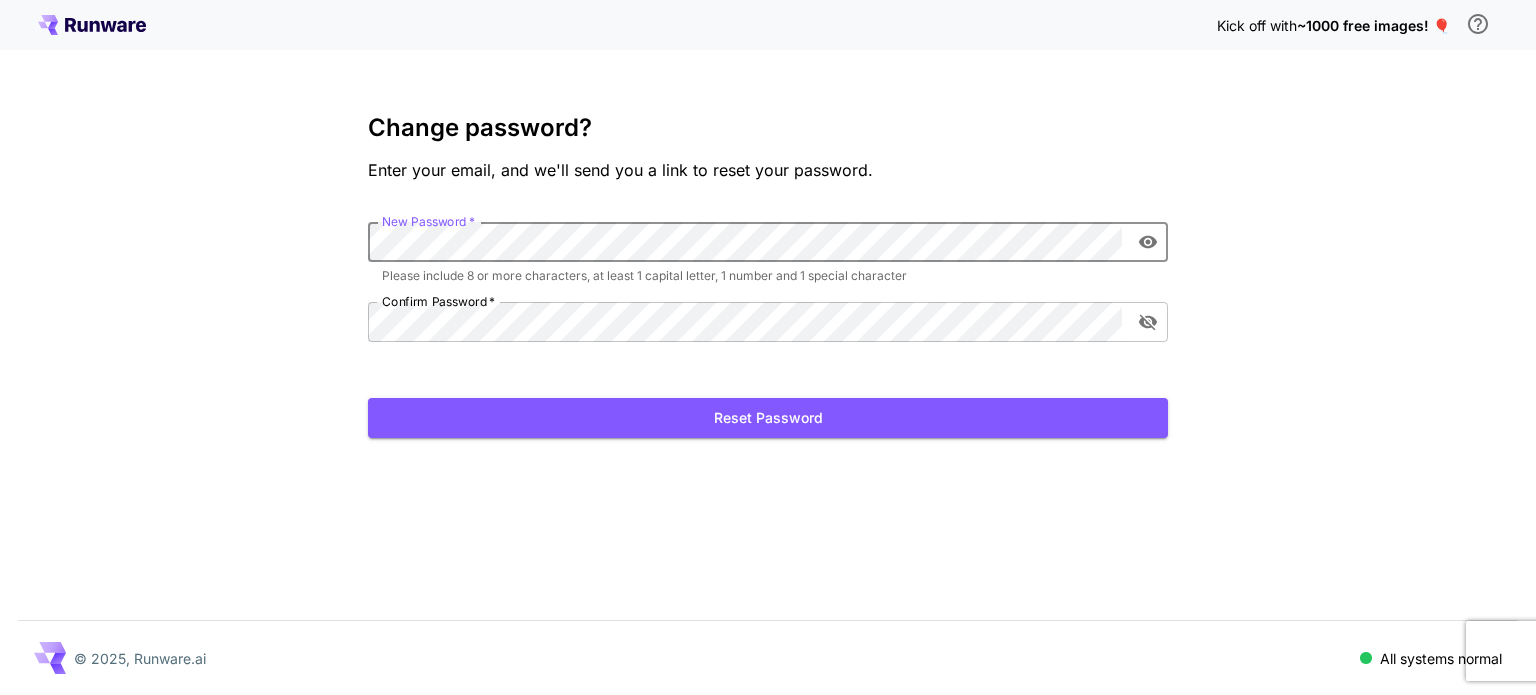 click on "Kick off with  ~1000 free images! 🎈 Change password? Enter your email, and we'll send you a link to reset your password. New Password   * New Password   * Please include 8 or more characters, at least 1 capital letter, 1 number and 1 special character Confirm Password   * Confirm Password   * Reset Password © [YEAR], Runware.ai All systems normal" at bounding box center [768, 347] 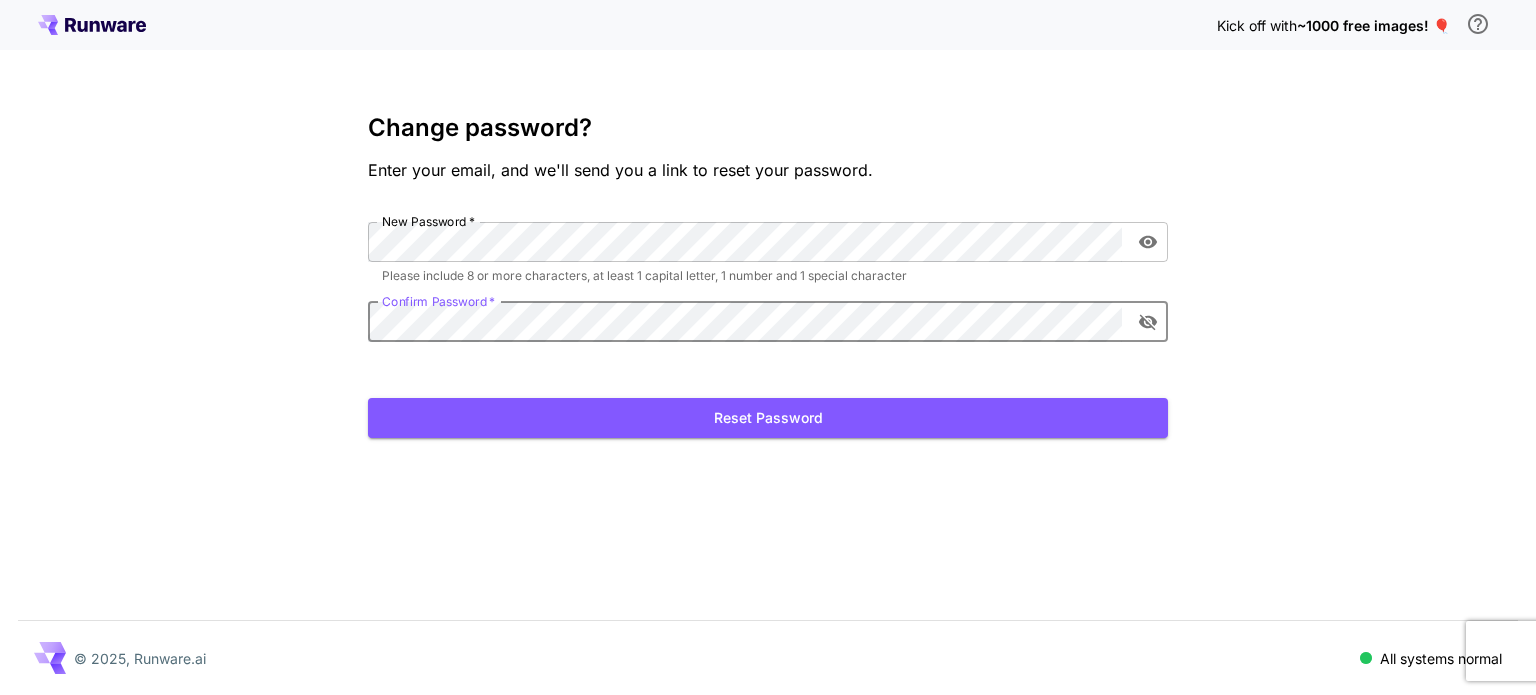click 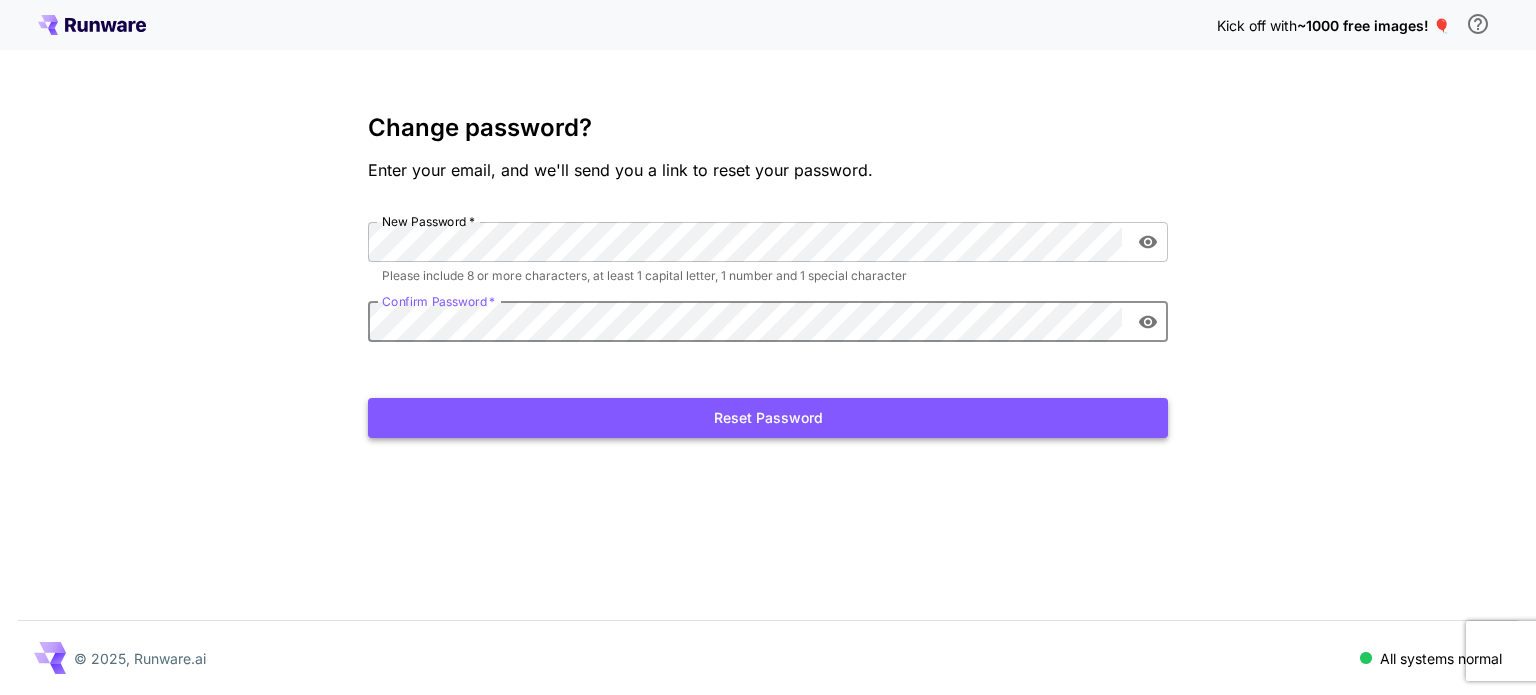 click on "Reset Password" at bounding box center [768, 418] 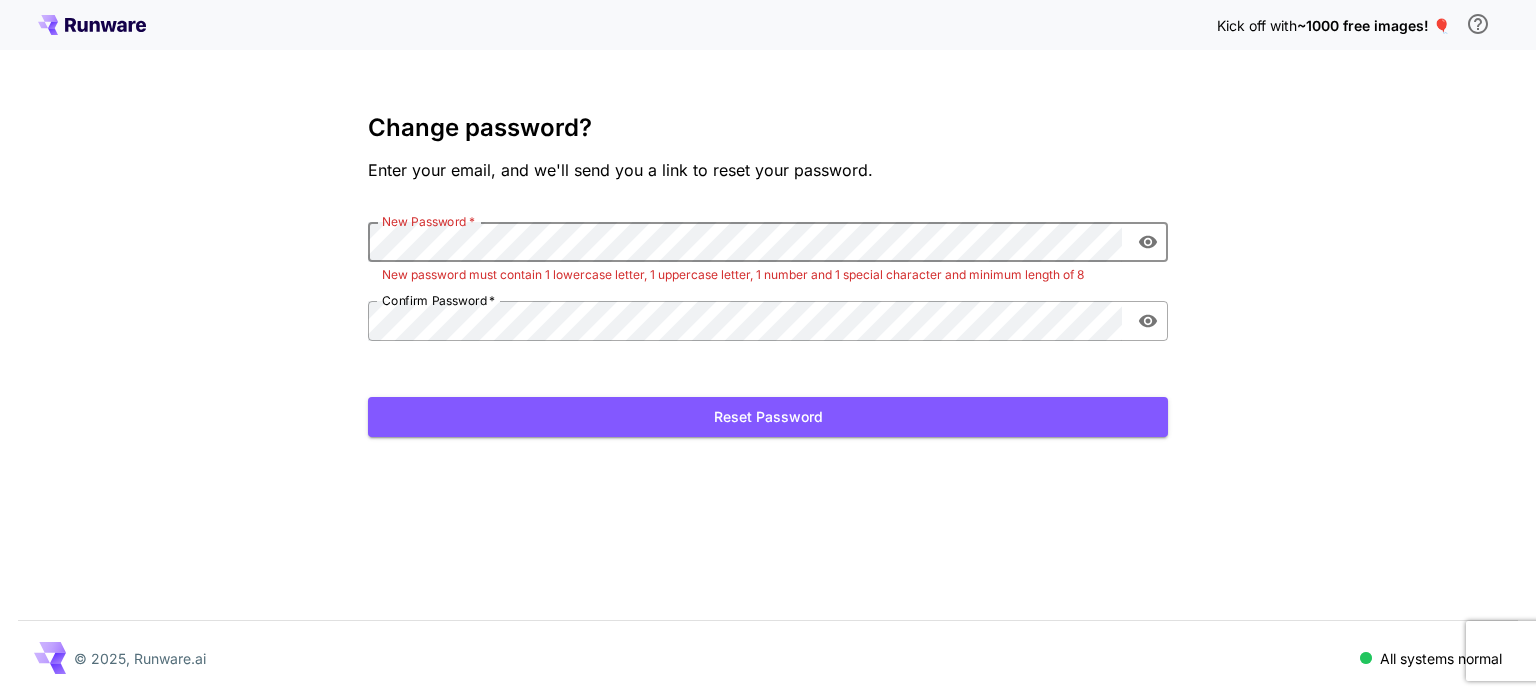 click on "Kick off with  ~1000 free images! 🎈 Change password? Enter your email, and we'll send you a link to reset your password. New Password   * New Password   * New password must contain 1 lowercase letter, 1 uppercase letter, 1 number and 1 special character and minimum length of 8 Confirm Password   * Confirm Password   * Reset Password © [YEAR], Runware.ai All systems normal" at bounding box center (768, 347) 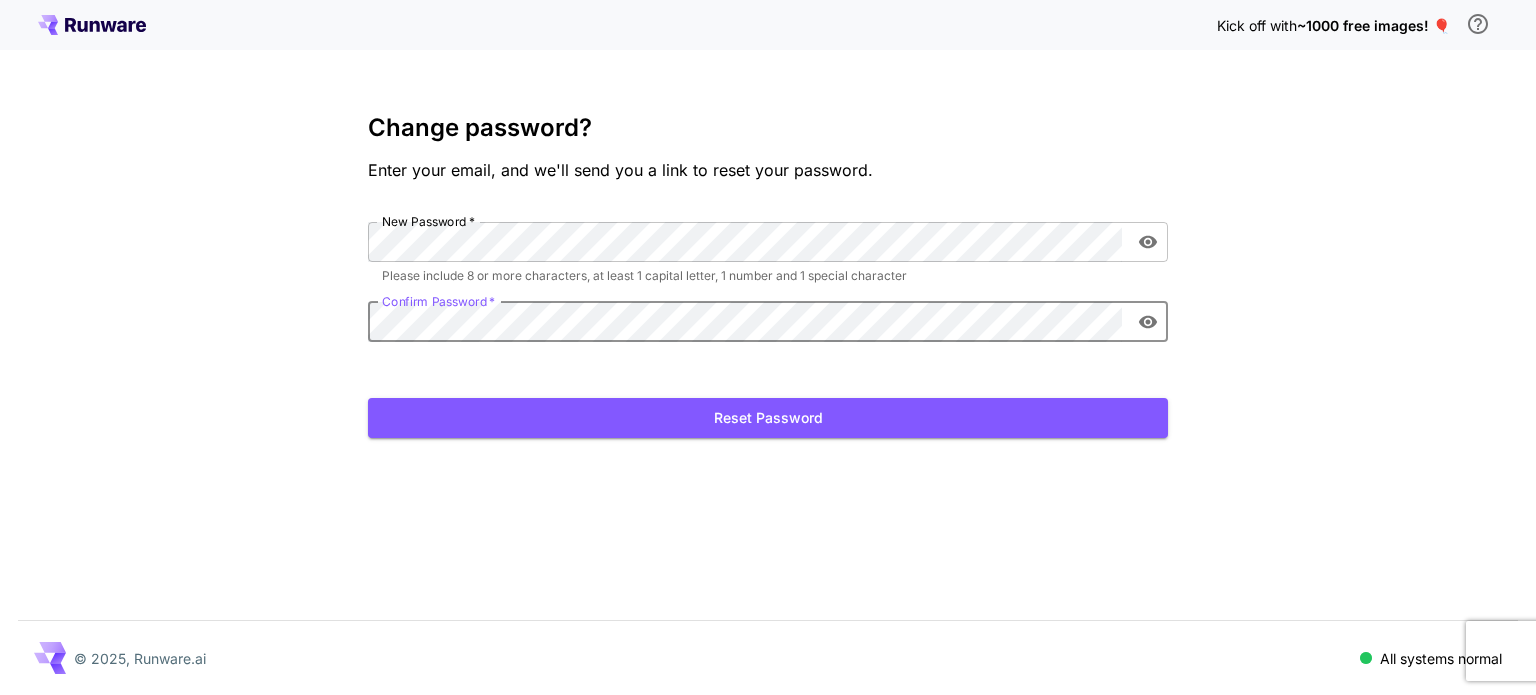 click on "Kick off with  ~1000 free images! 🎈 Change password? Enter your email, and we'll send you a link to reset your password. New Password   * New Password   * Please include 8 or more characters, at least 1 capital letter, 1 number and 1 special character Confirm Password   * Confirm Password   * Reset Password © [YEAR], Runware.ai All systems normal" at bounding box center (768, 347) 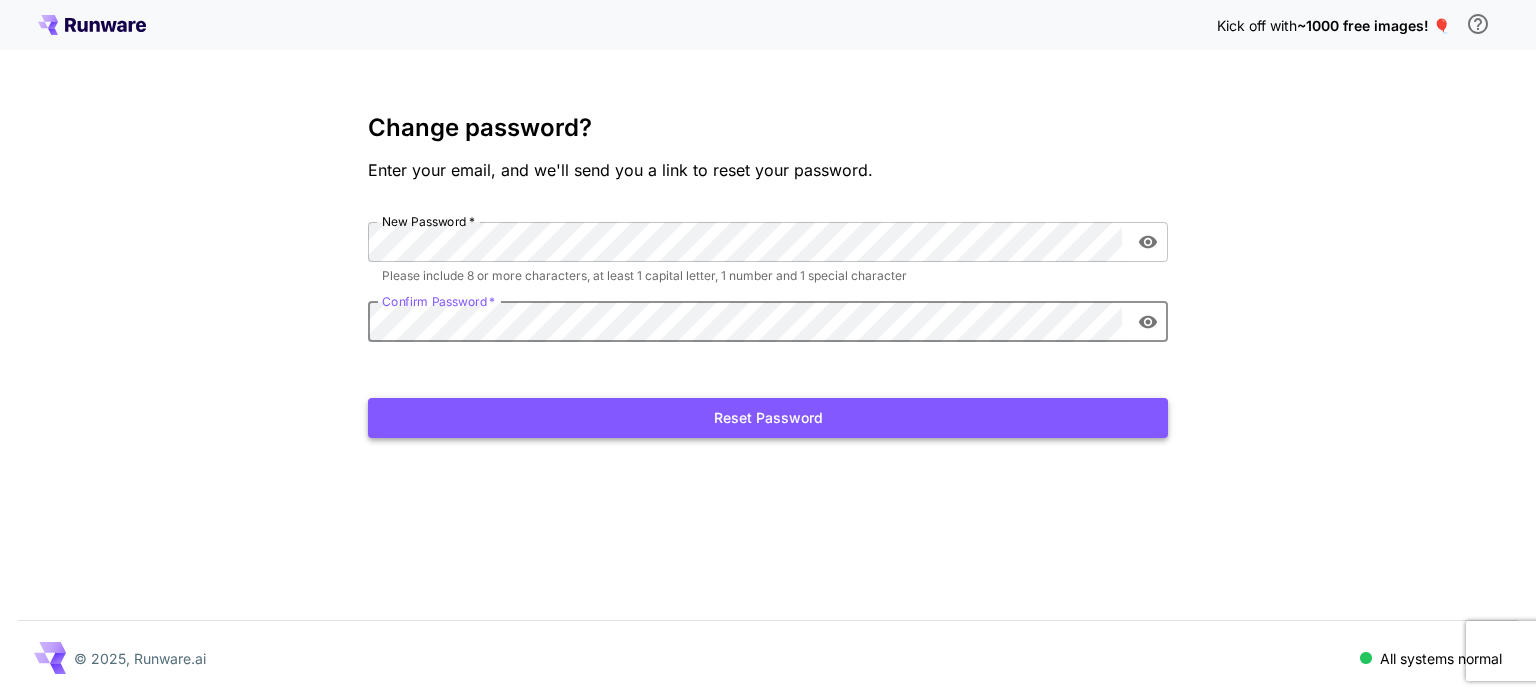 click on "Reset Password" at bounding box center (768, 418) 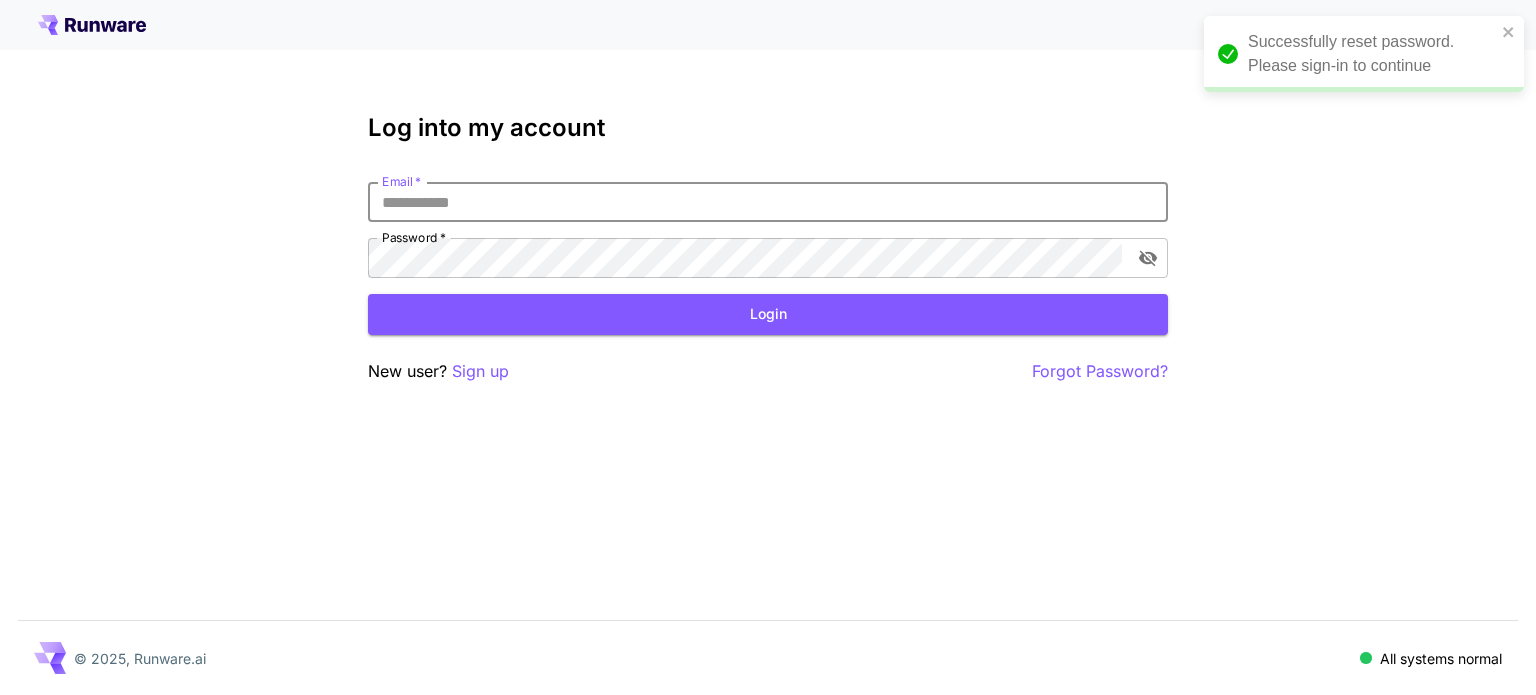 click on "Email   *" at bounding box center [768, 202] 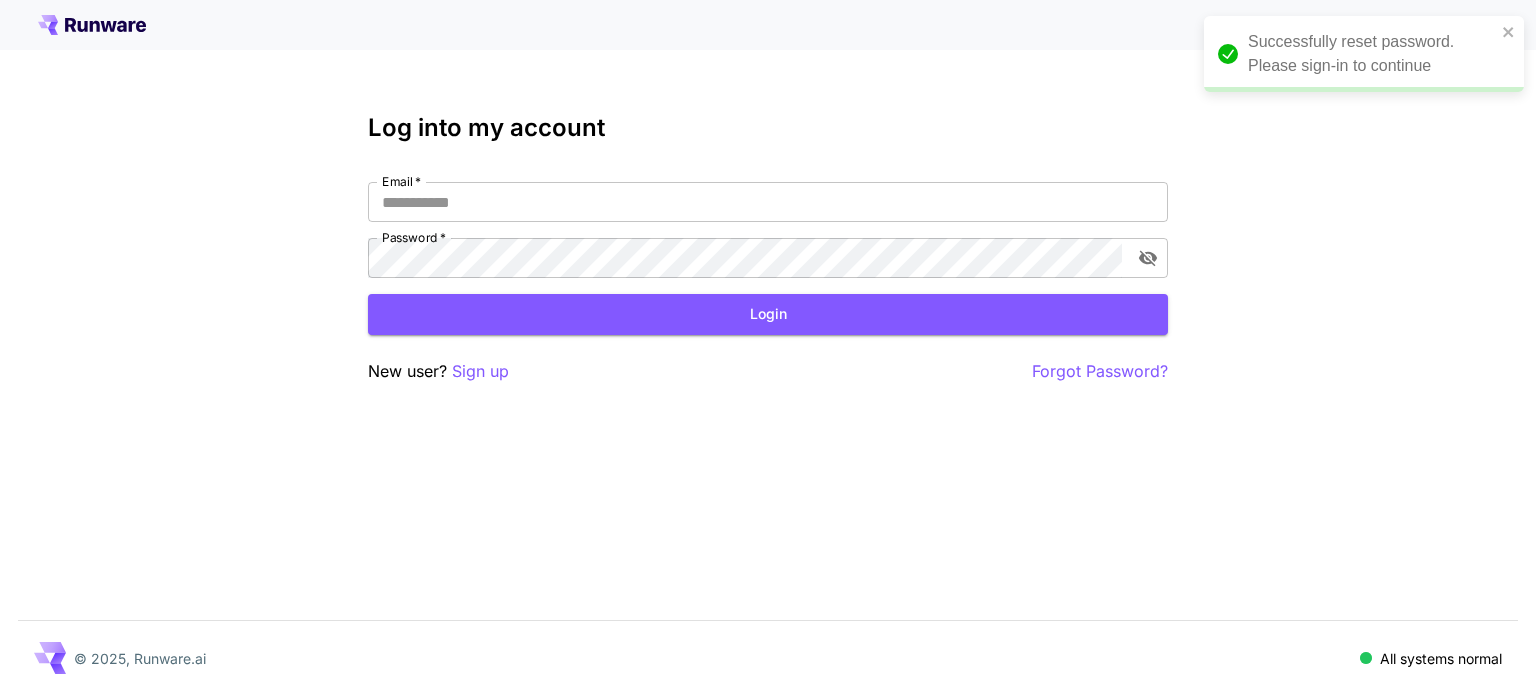 type on "**********" 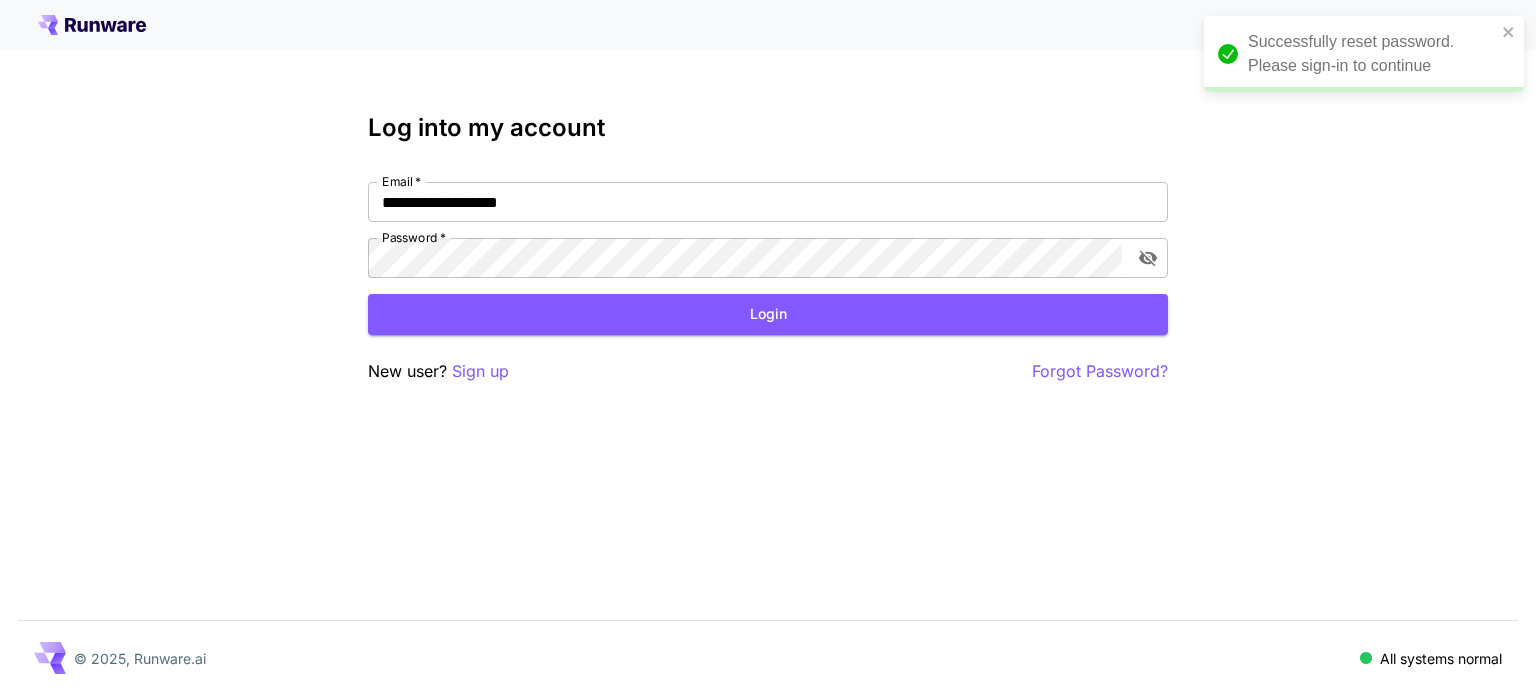 click on "**********" at bounding box center (768, 347) 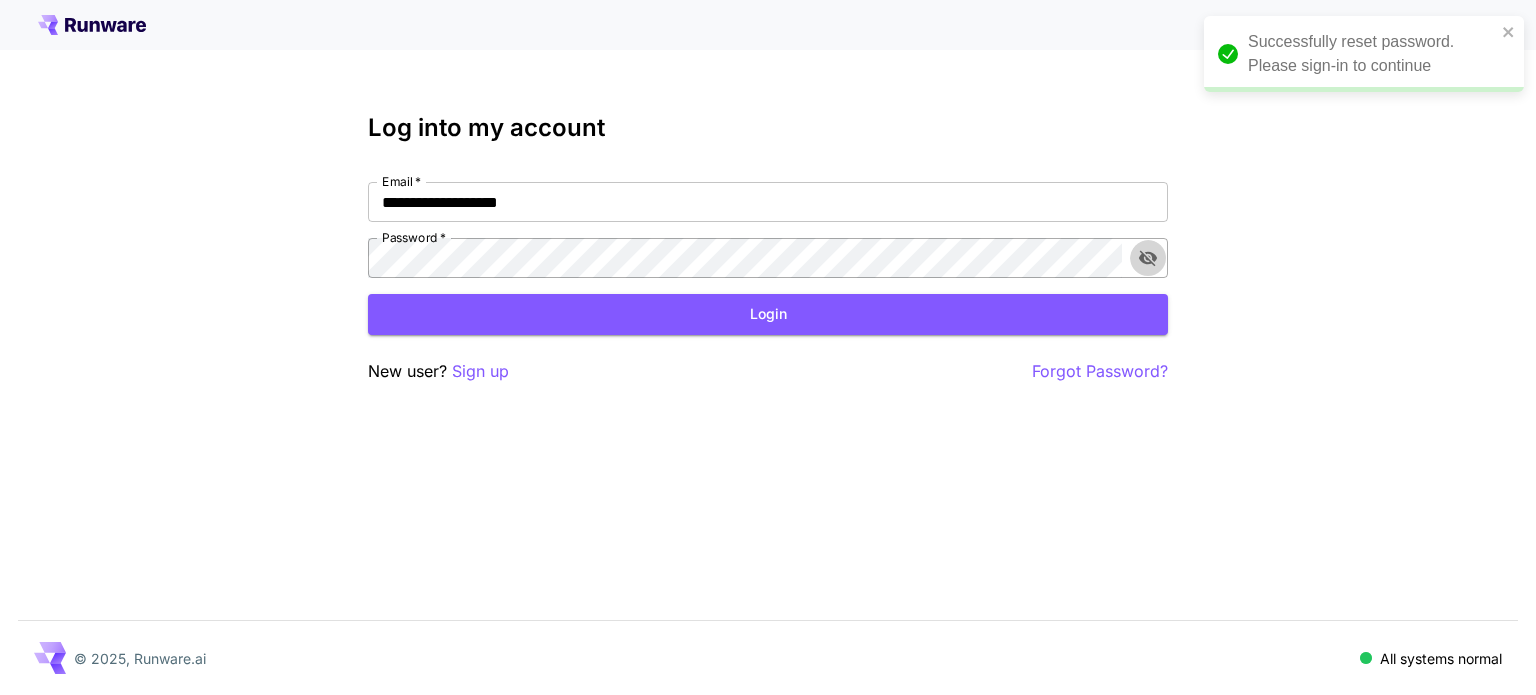 click 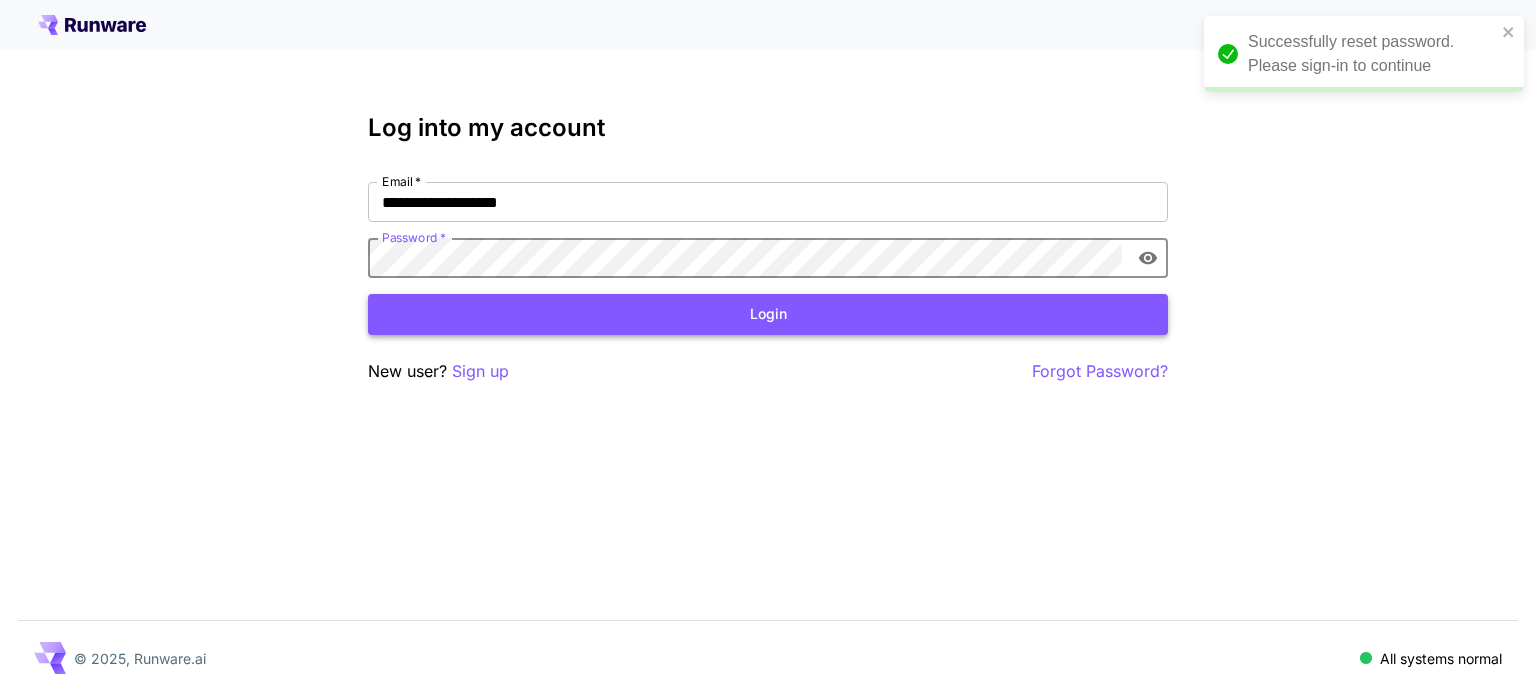 click on "Login" at bounding box center [768, 314] 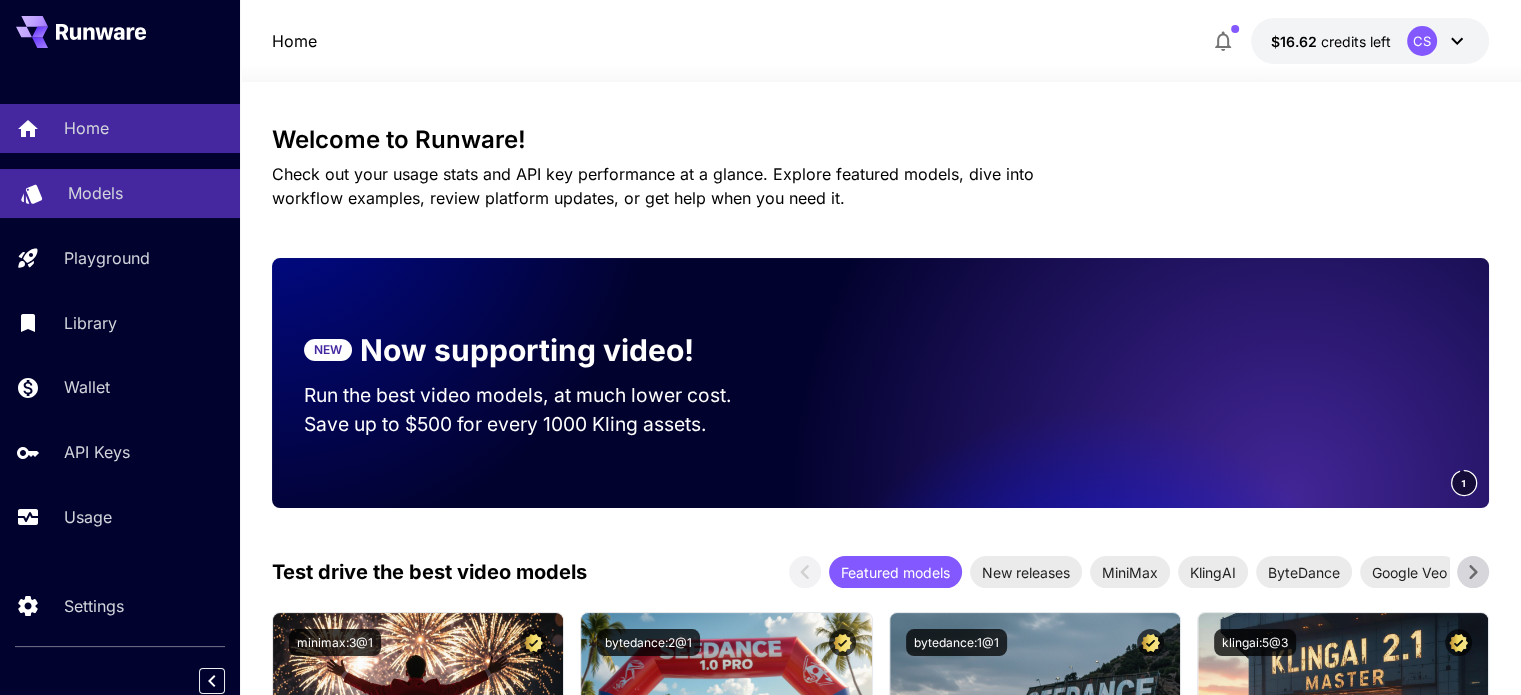 click on "Models" at bounding box center [120, 193] 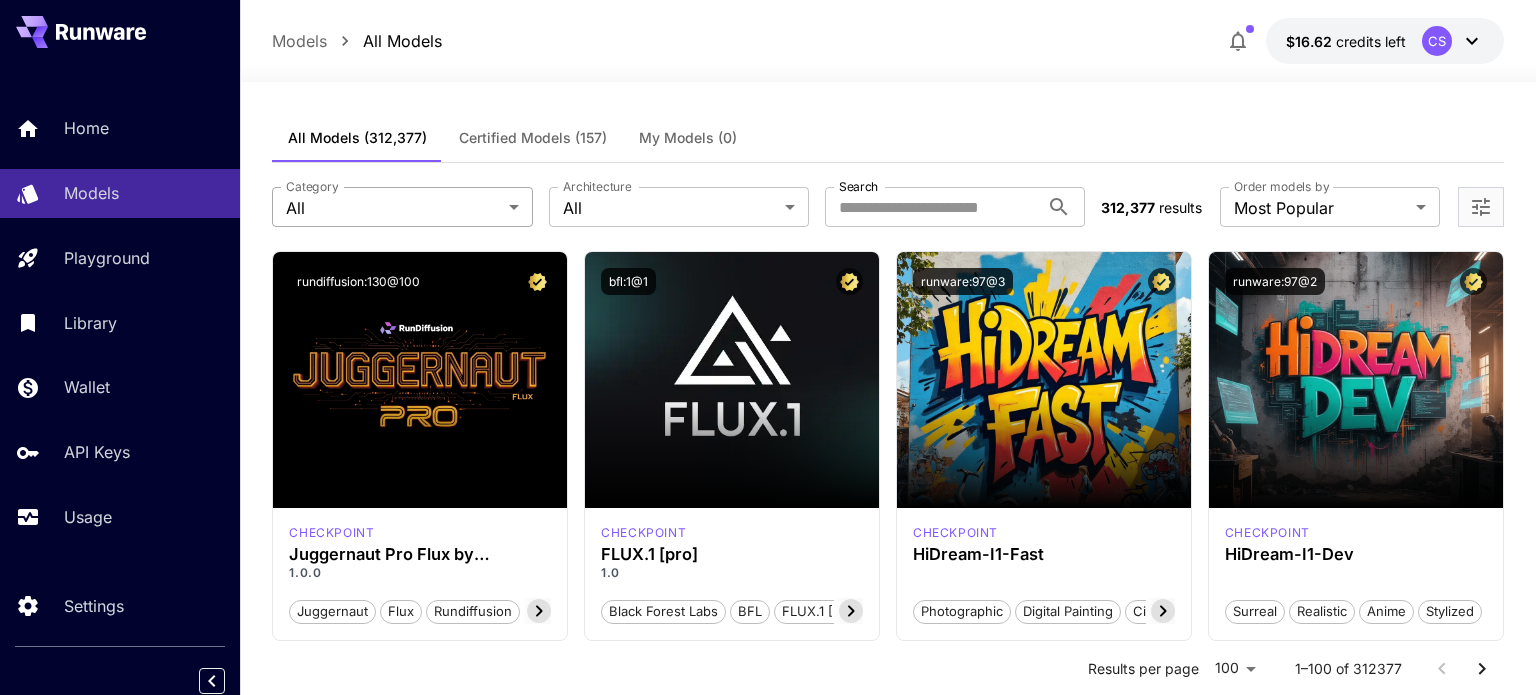 click on "**********" at bounding box center [768, 9553] 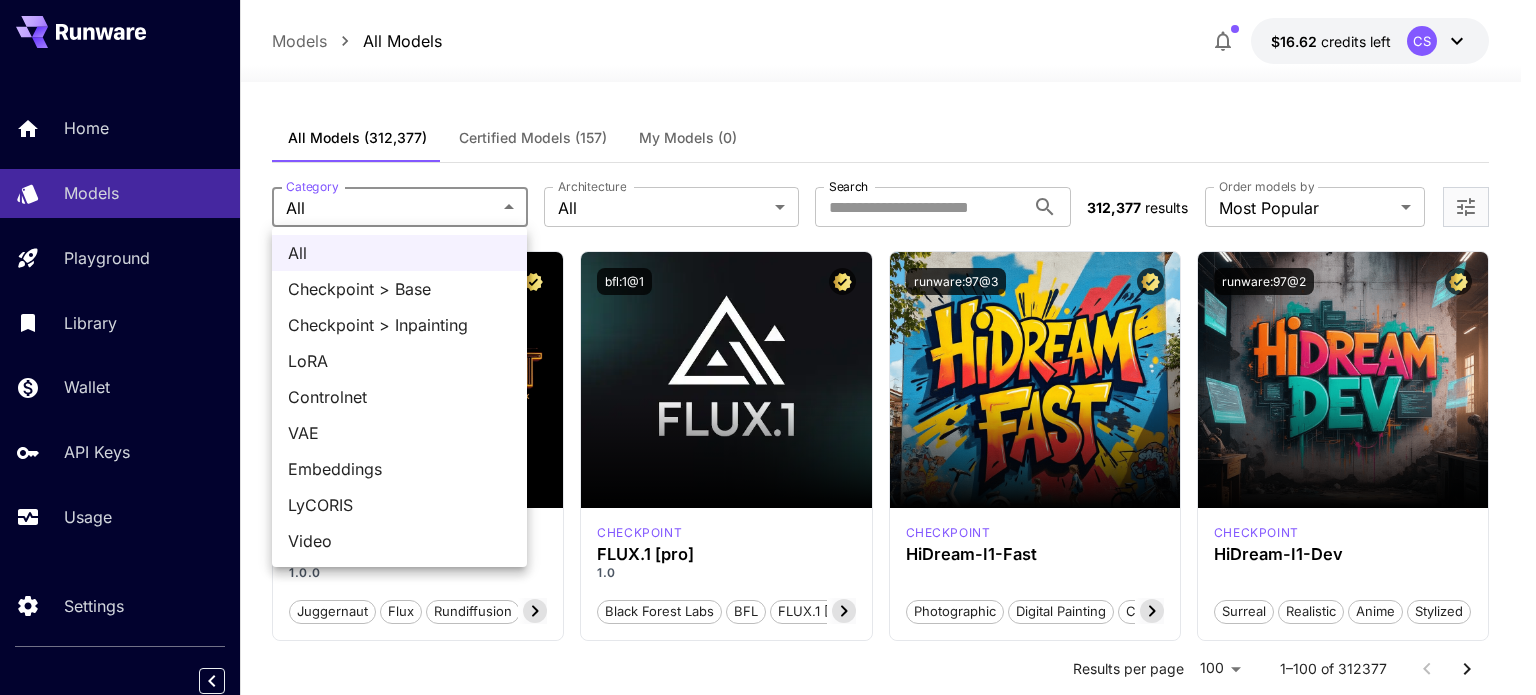 click at bounding box center [768, 347] 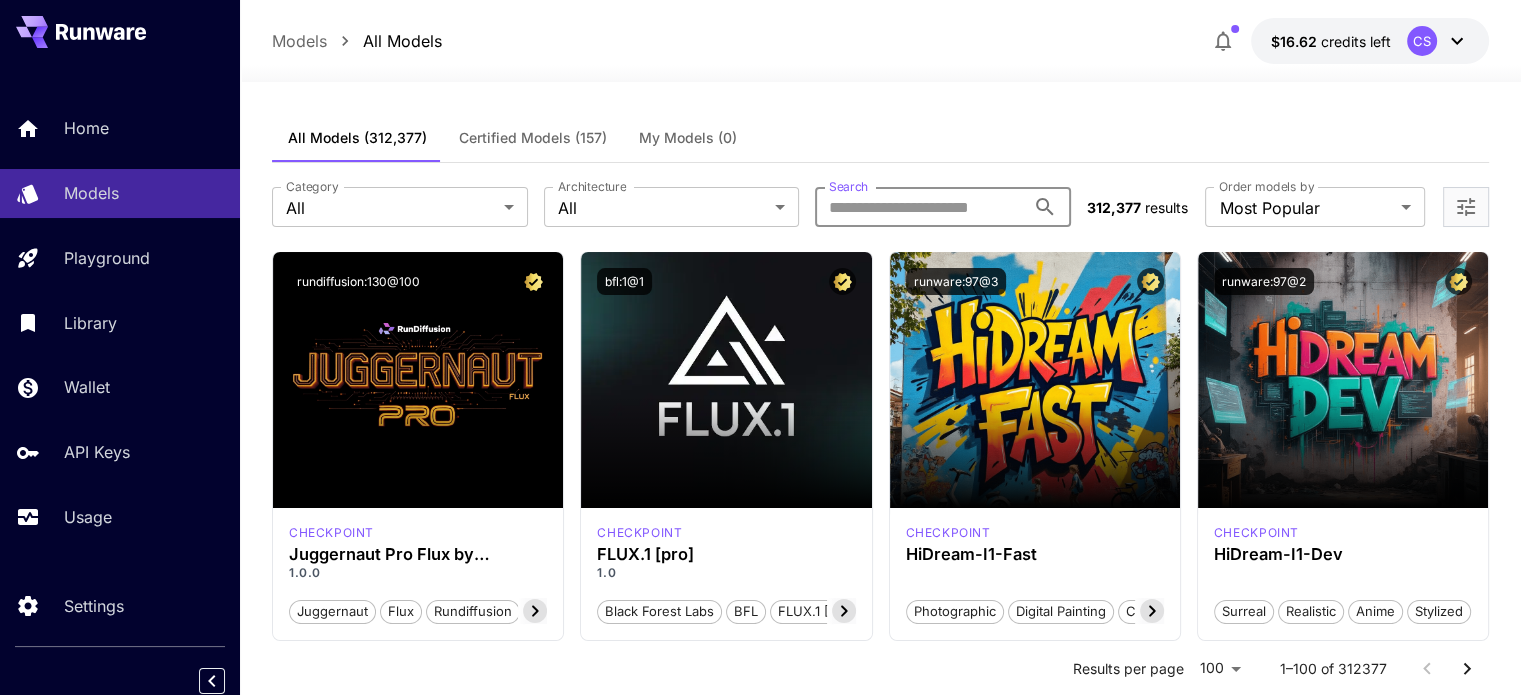 click on "Search" at bounding box center [920, 207] 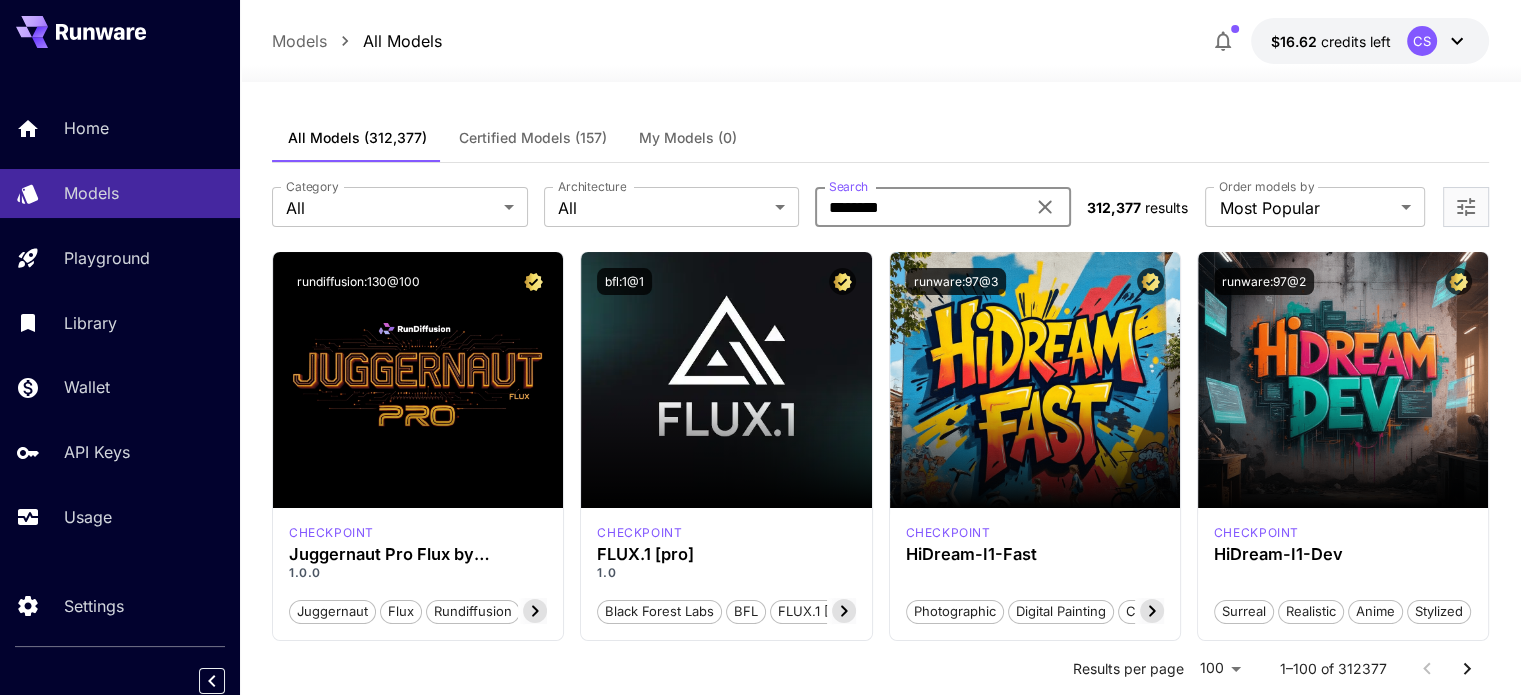 type on "********" 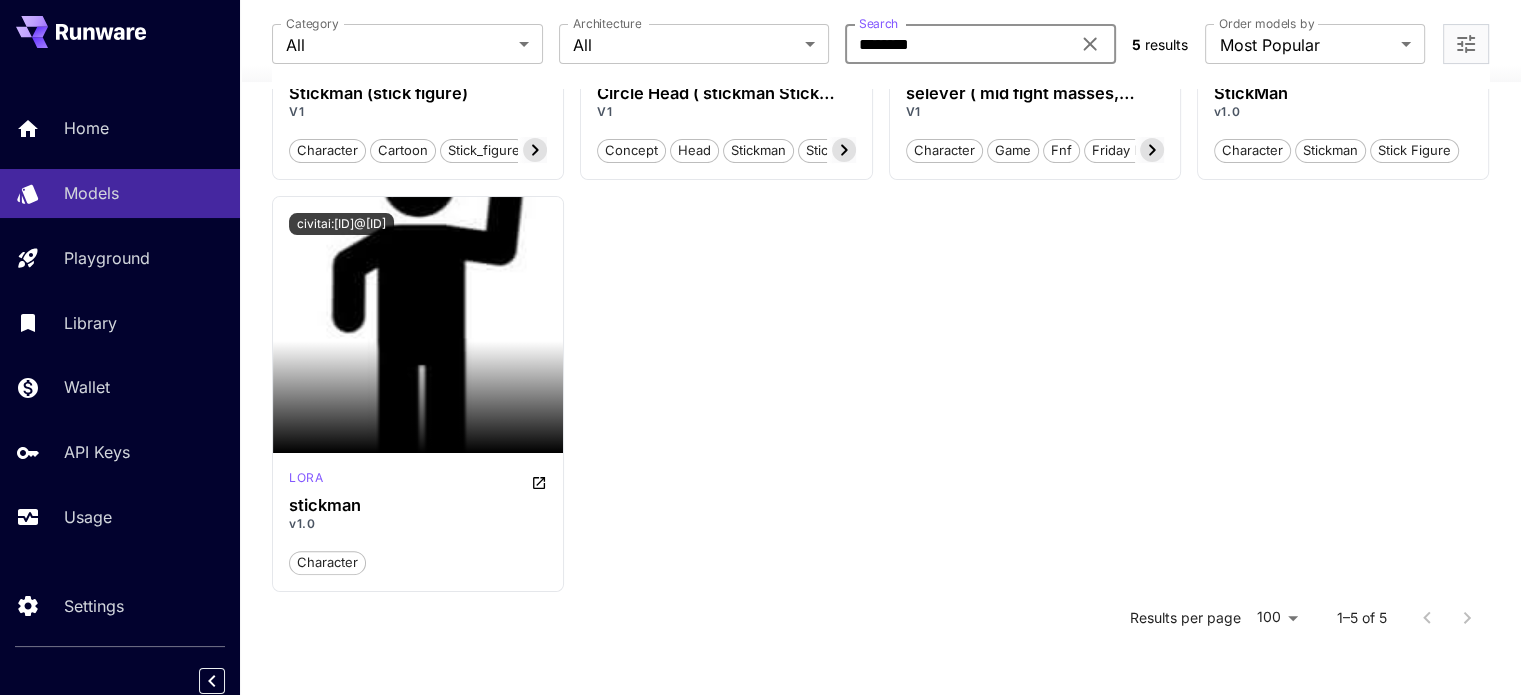 scroll, scrollTop: 501, scrollLeft: 0, axis: vertical 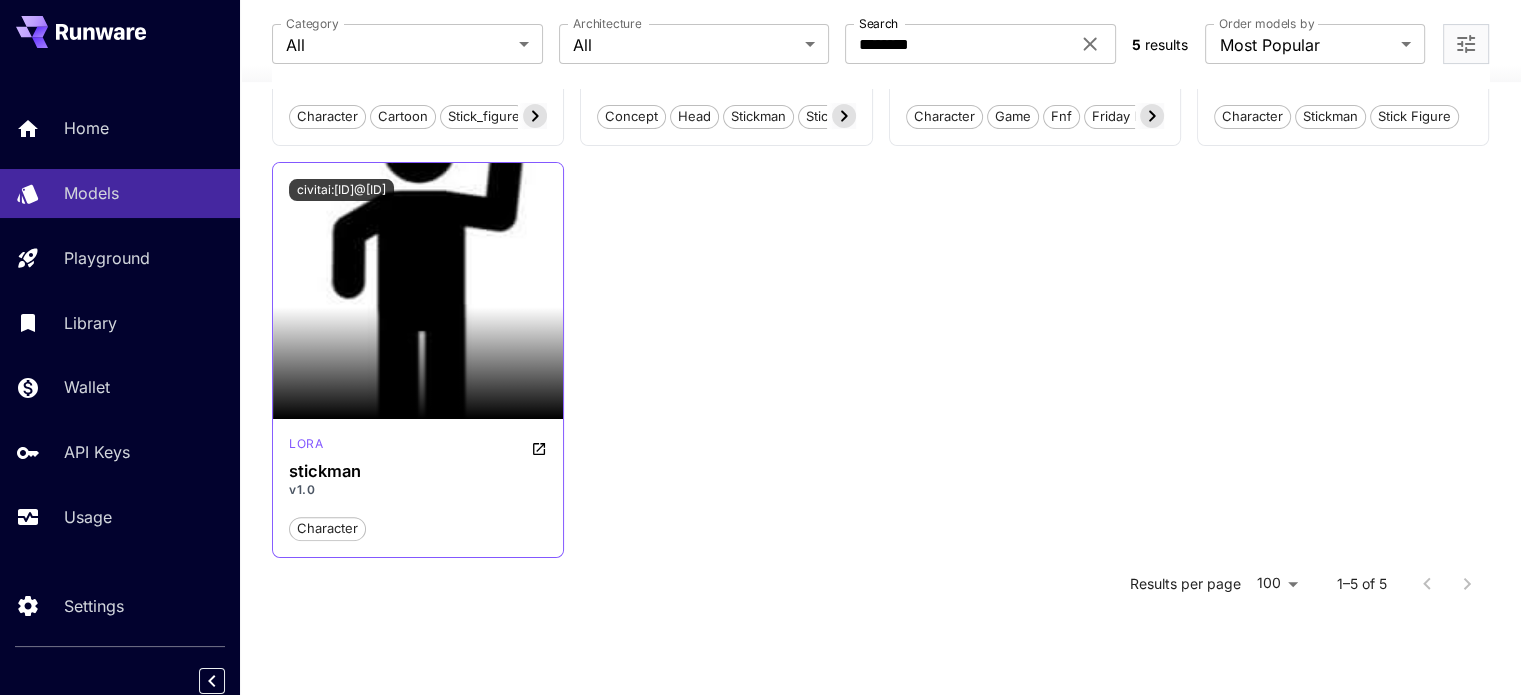click at bounding box center (418, 291) 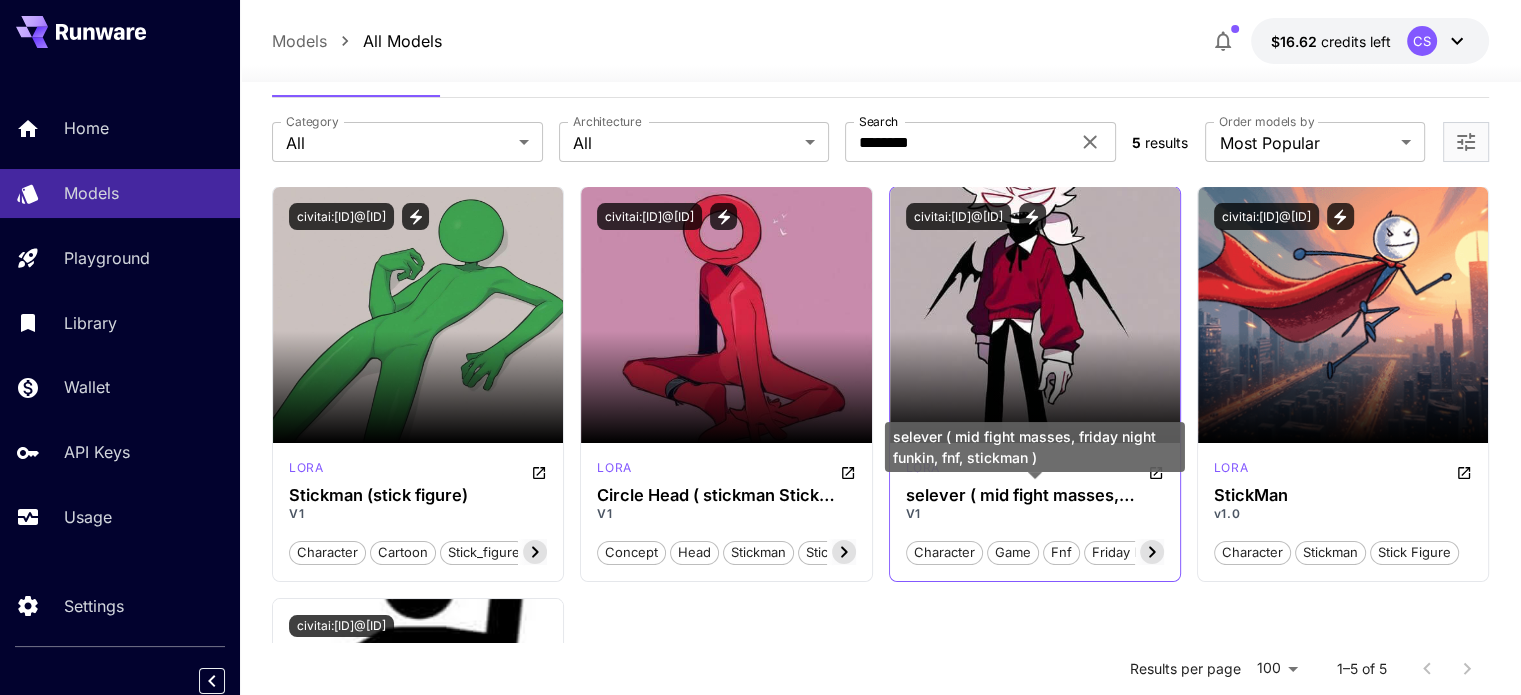 scroll, scrollTop: 0, scrollLeft: 0, axis: both 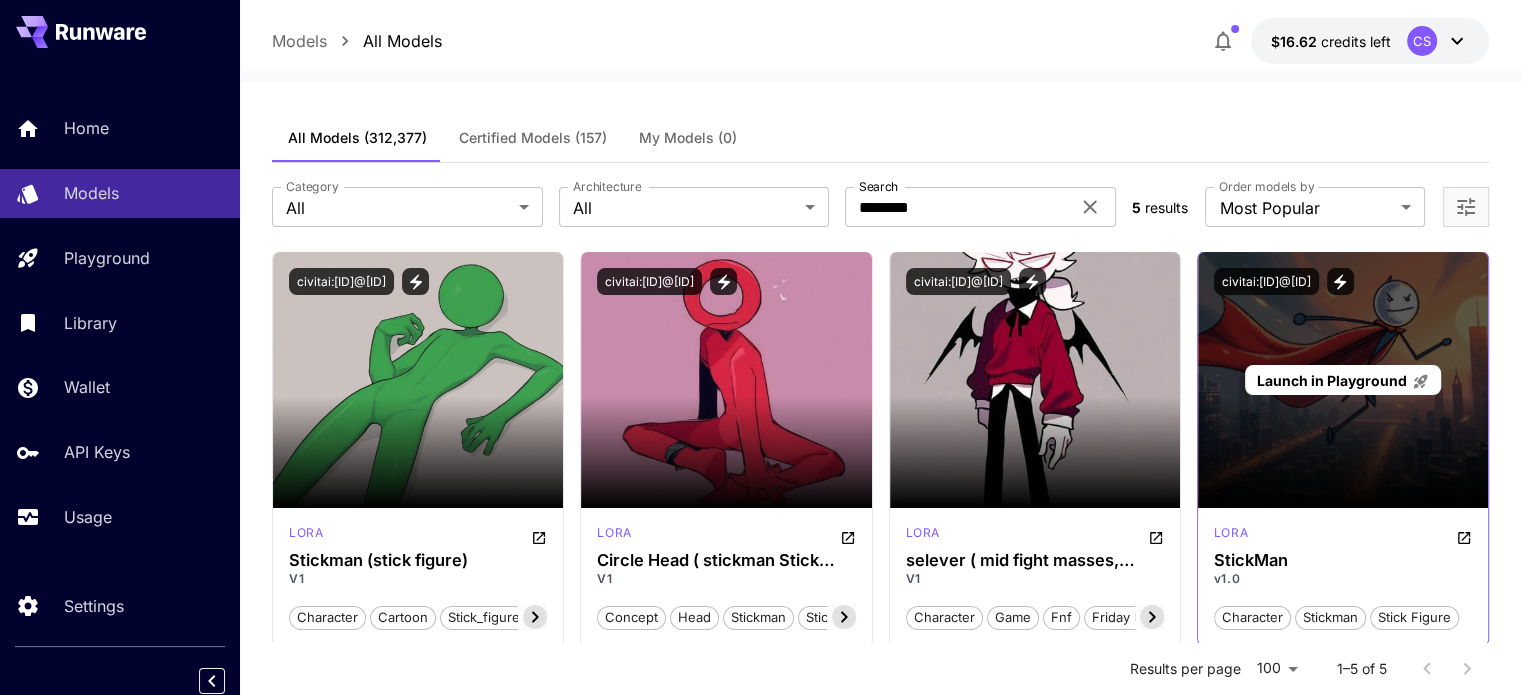 click on "Launch in Playground" at bounding box center (1343, 380) 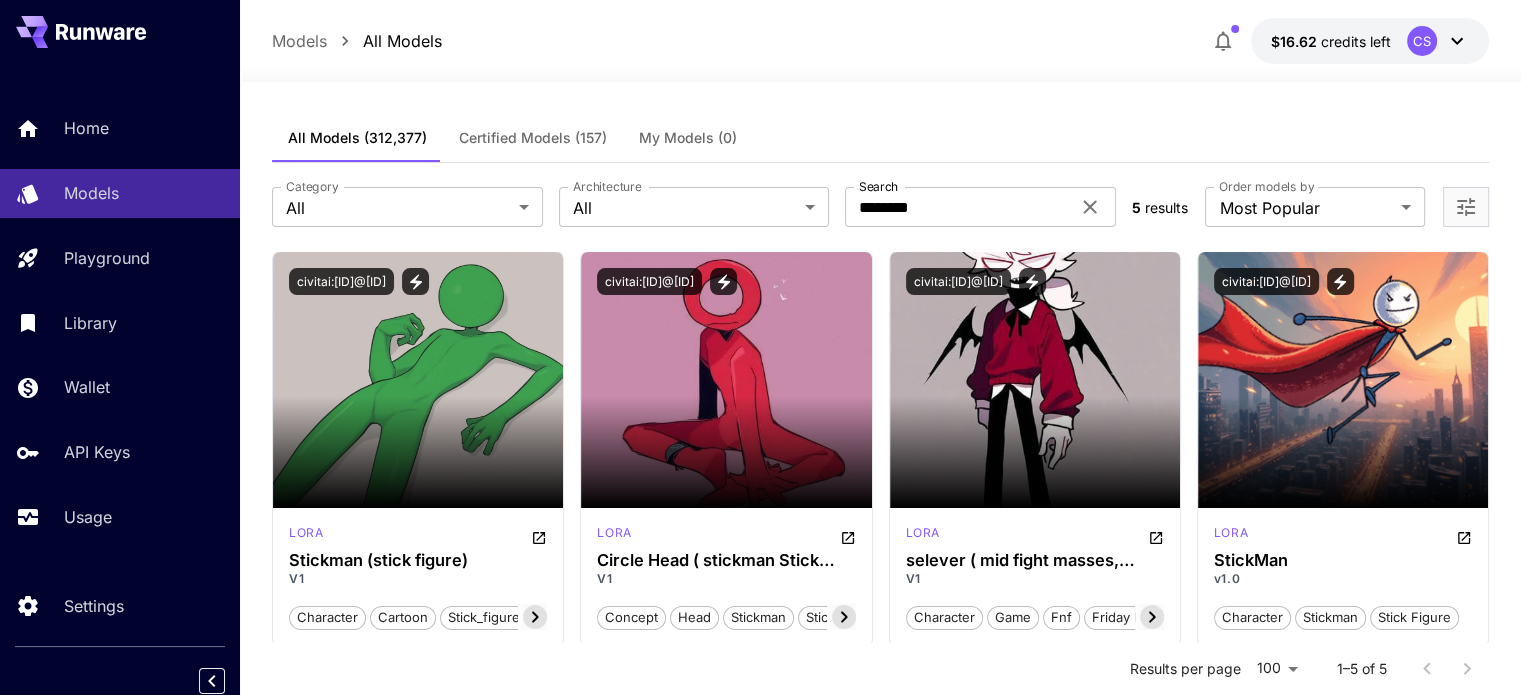click on "**********" at bounding box center (880, 207) 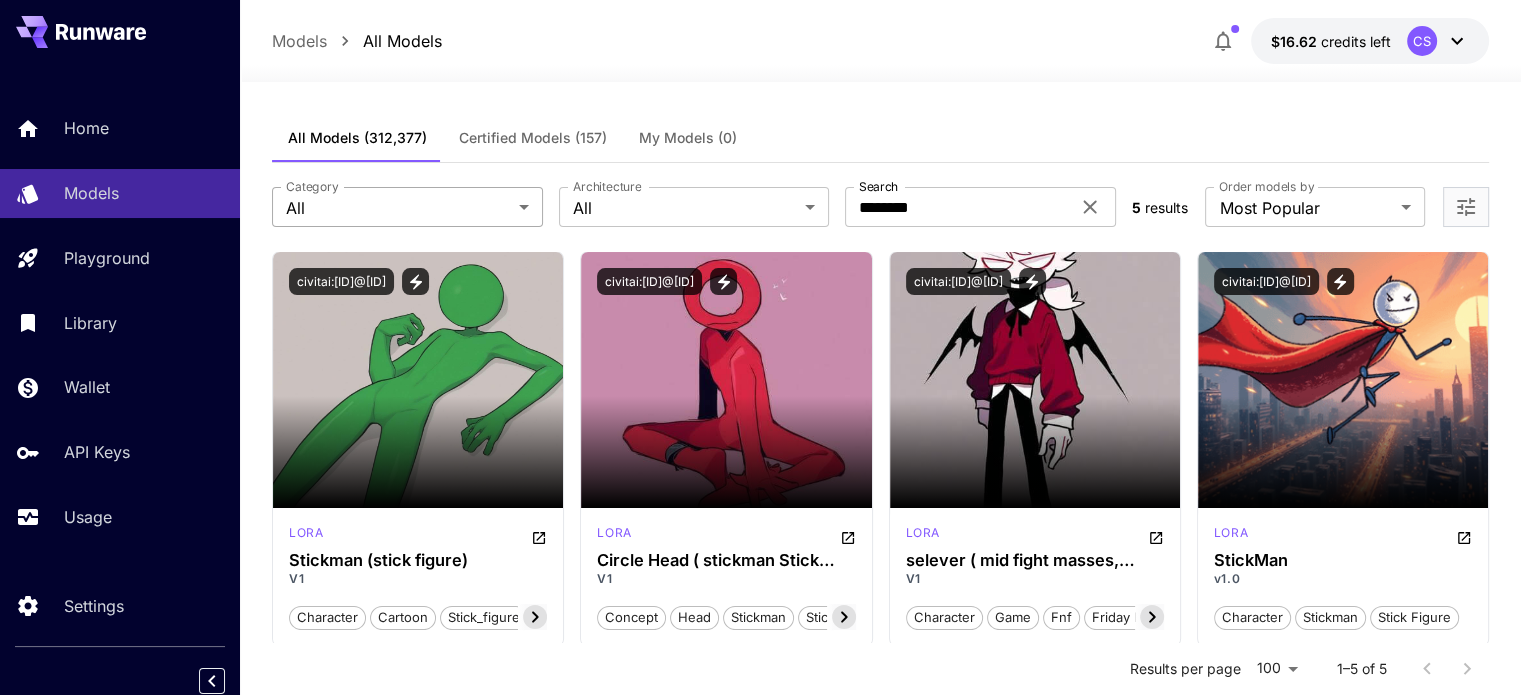 click on "**********" at bounding box center (760, 585) 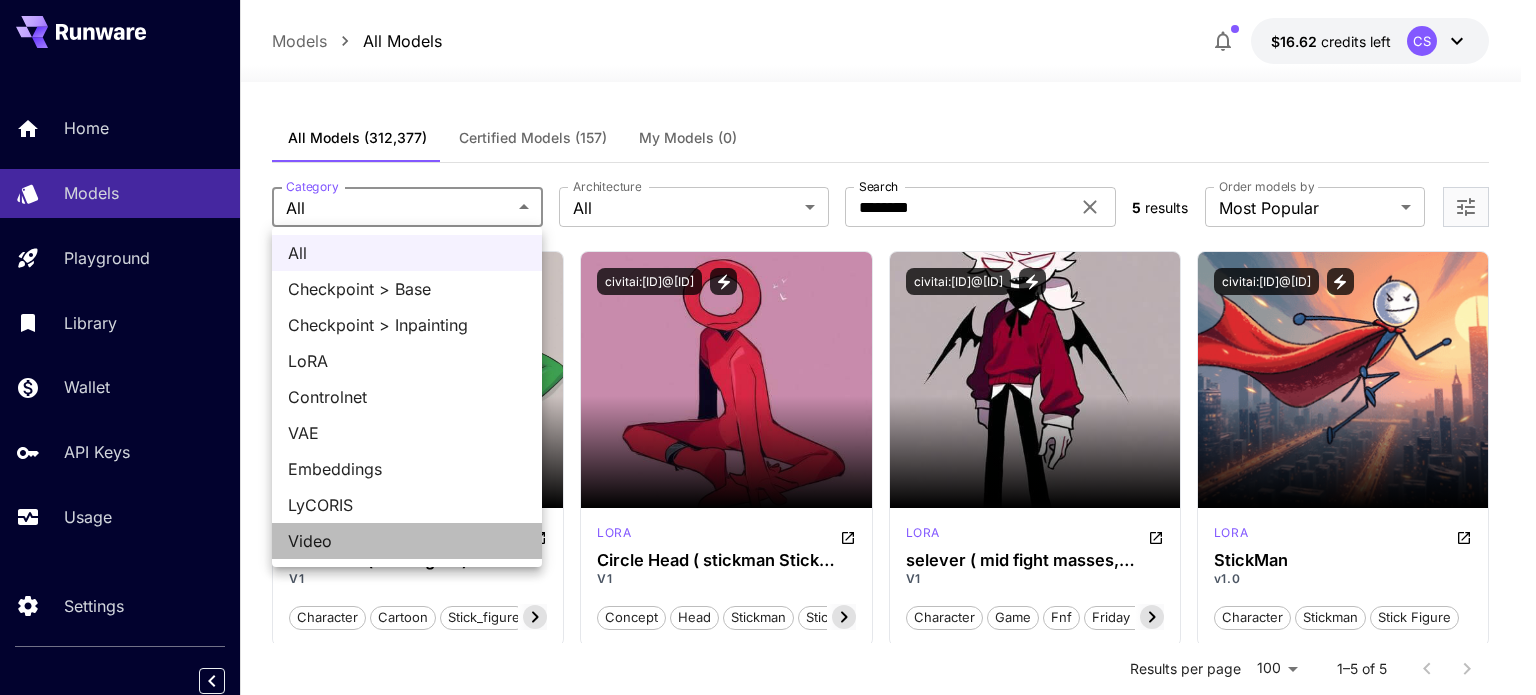 click on "Video" at bounding box center [407, 541] 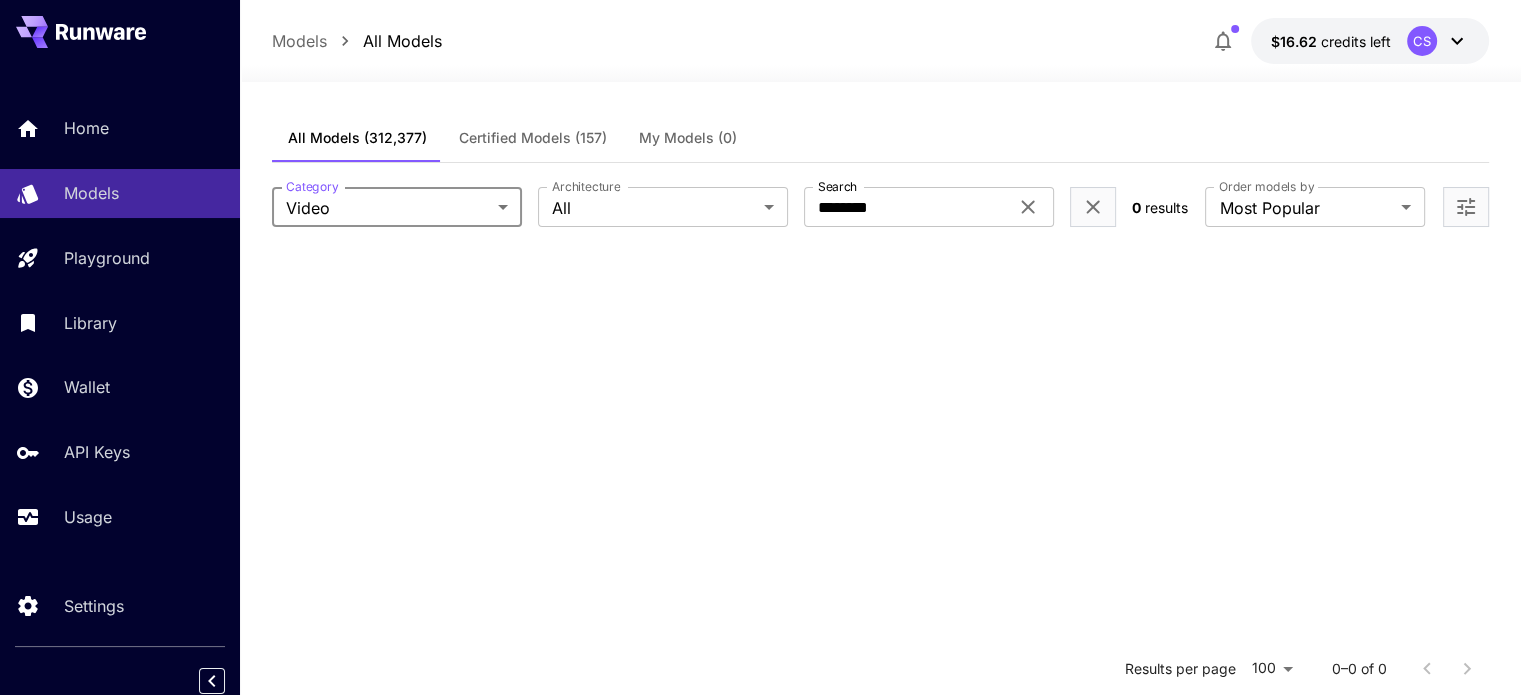 click on "**********" at bounding box center (760, 529) 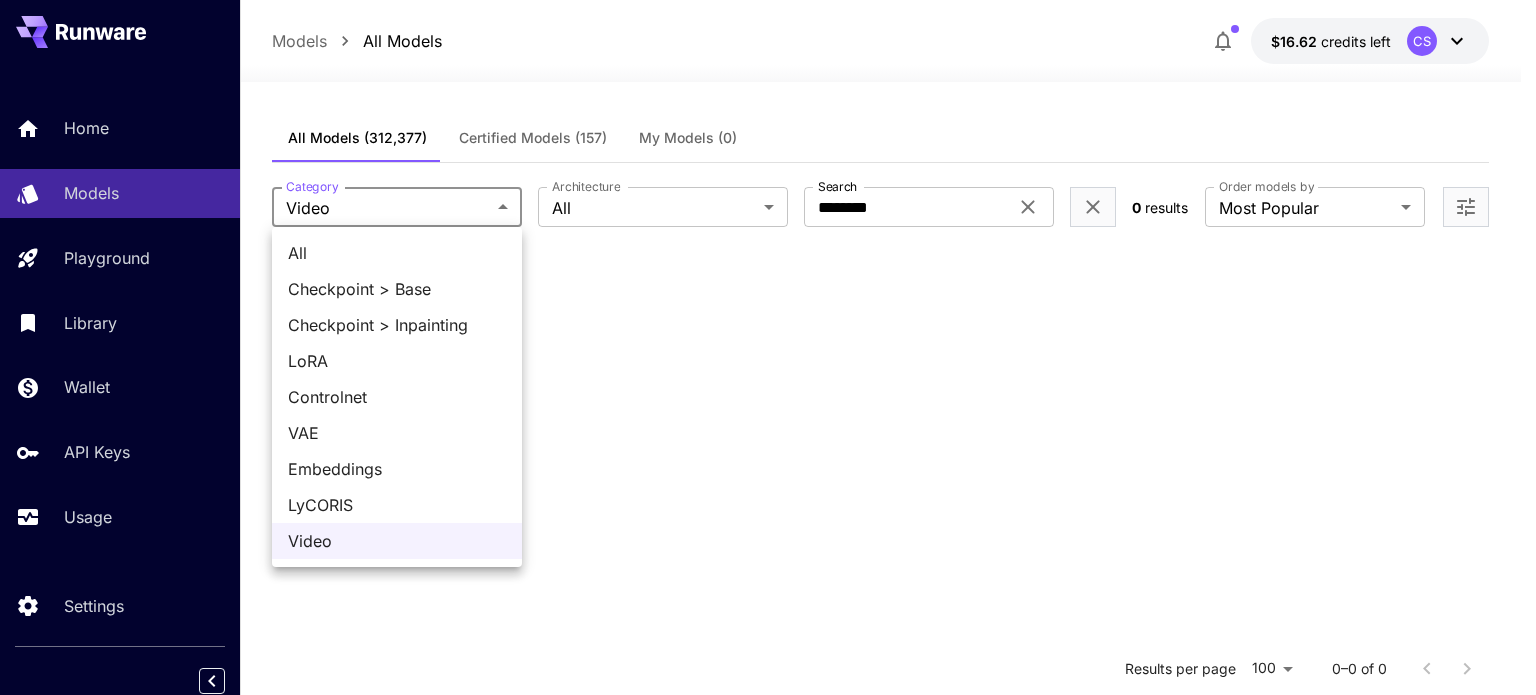 click on "All" at bounding box center [397, 253] 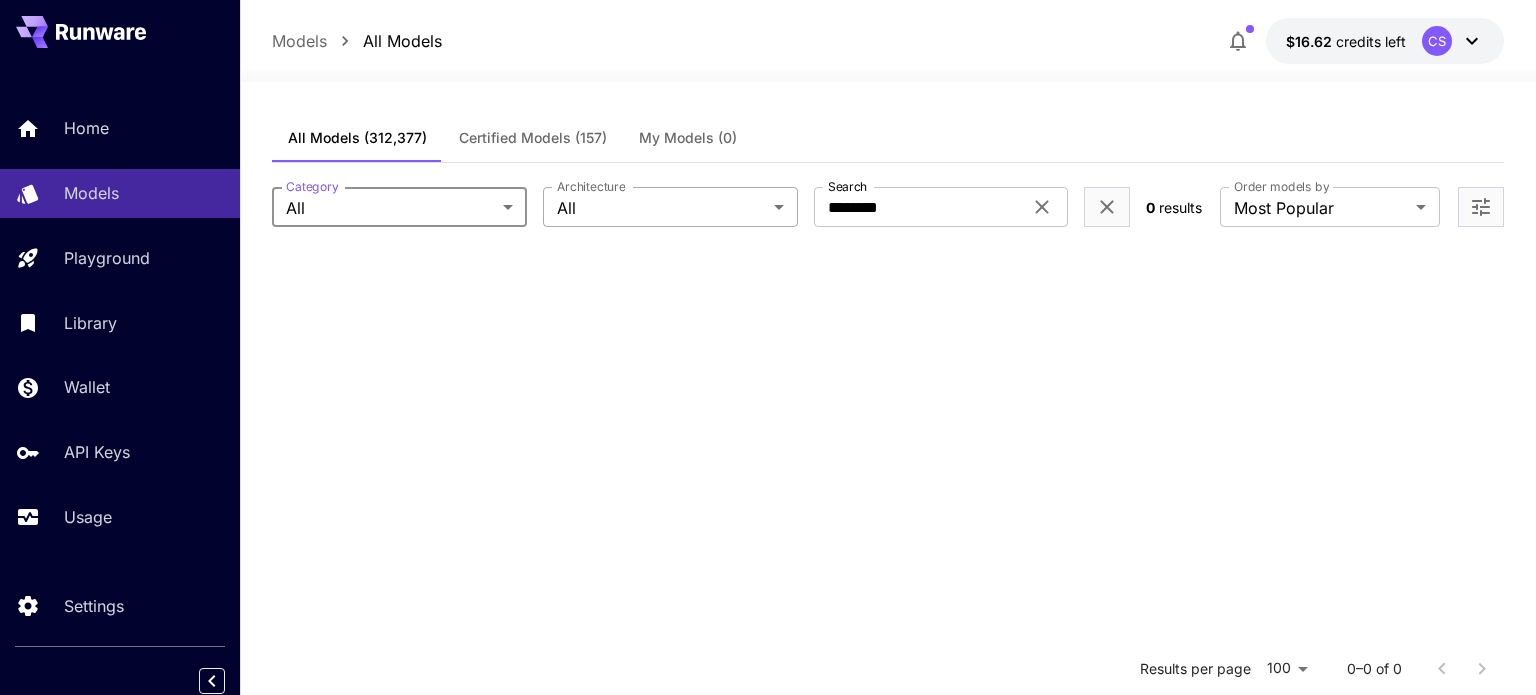 click on "**********" at bounding box center (768, 529) 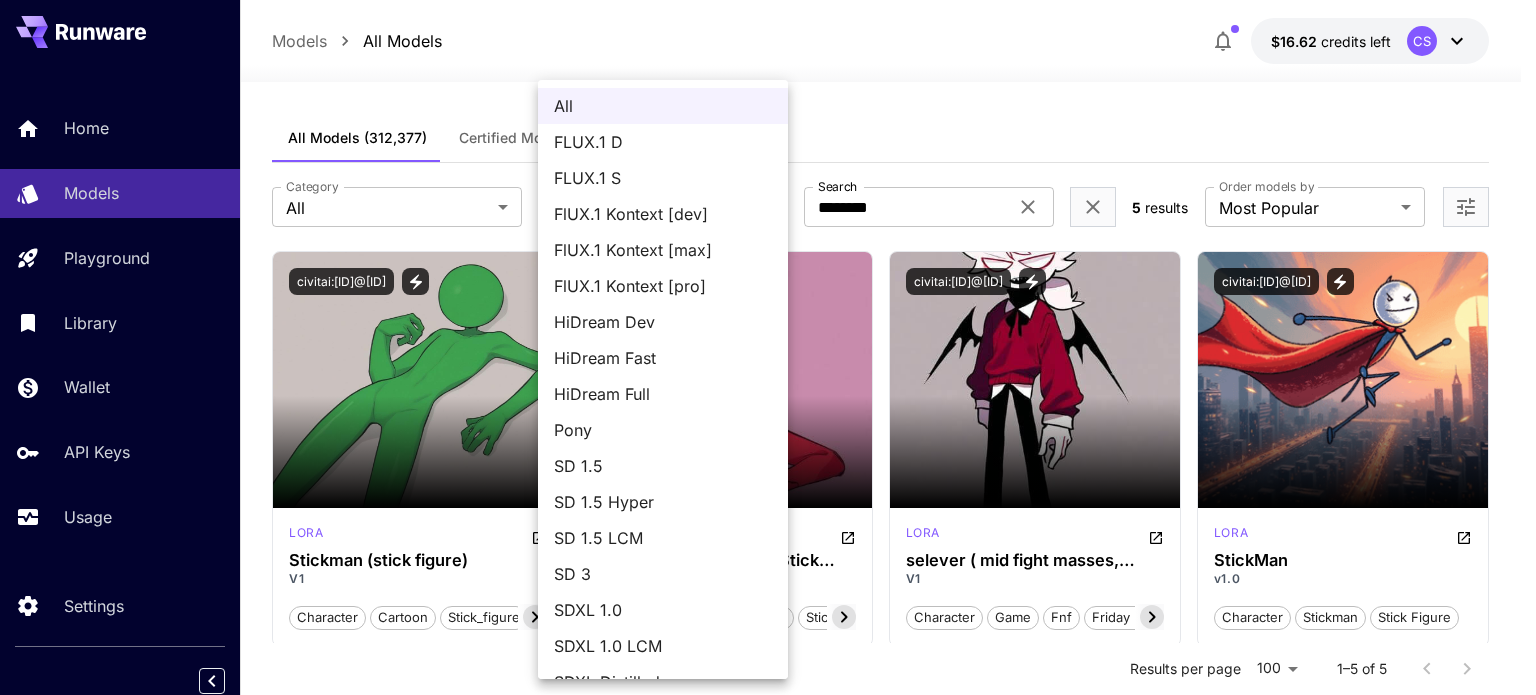 click on "FLUX.1 D" at bounding box center [663, 142] 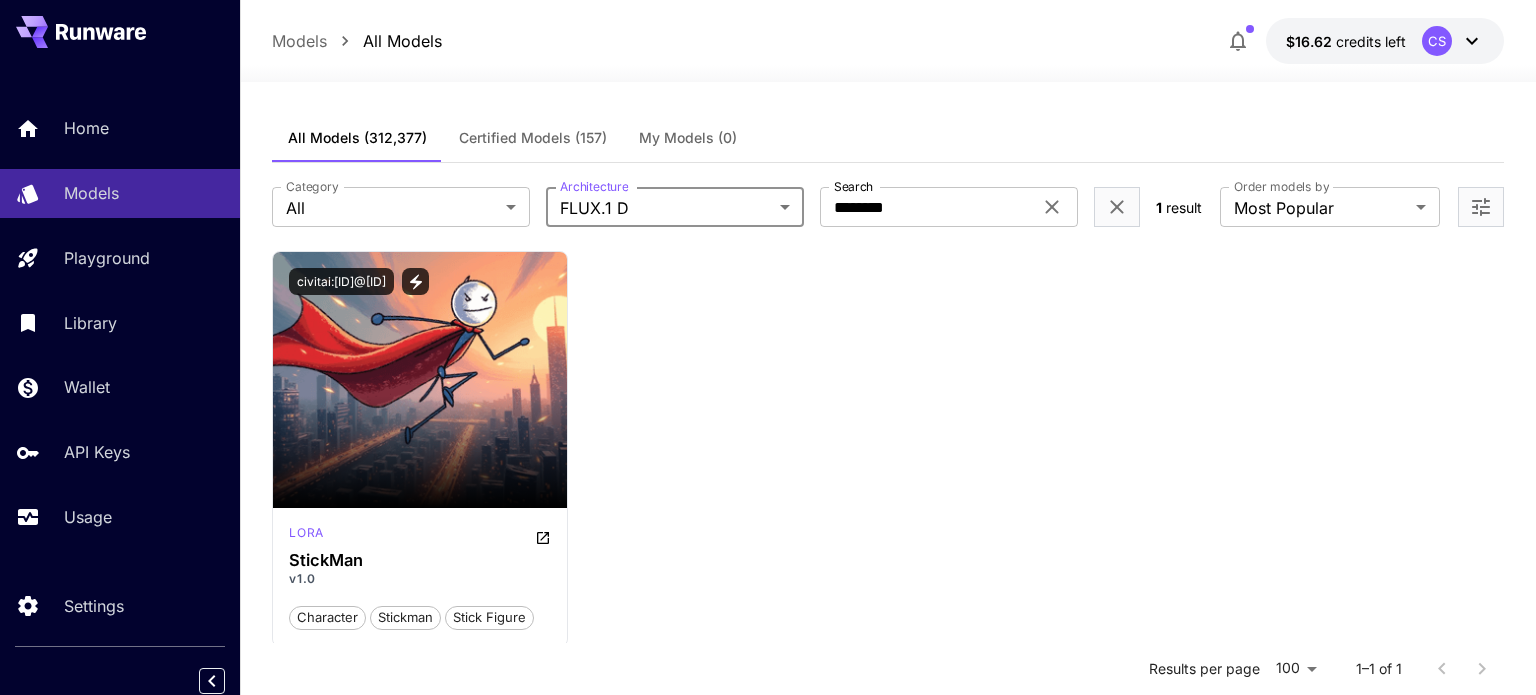 click on "**********" at bounding box center (768, 529) 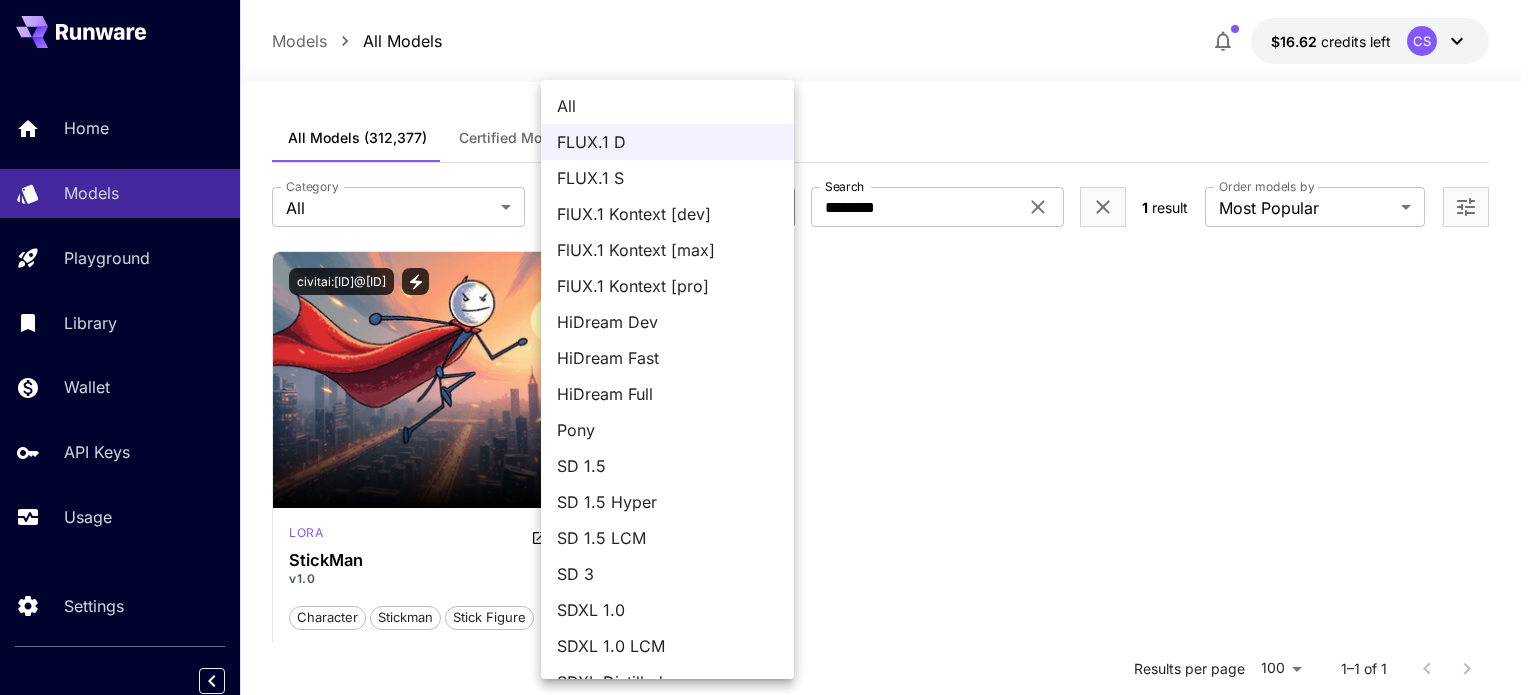 click at bounding box center [768, 347] 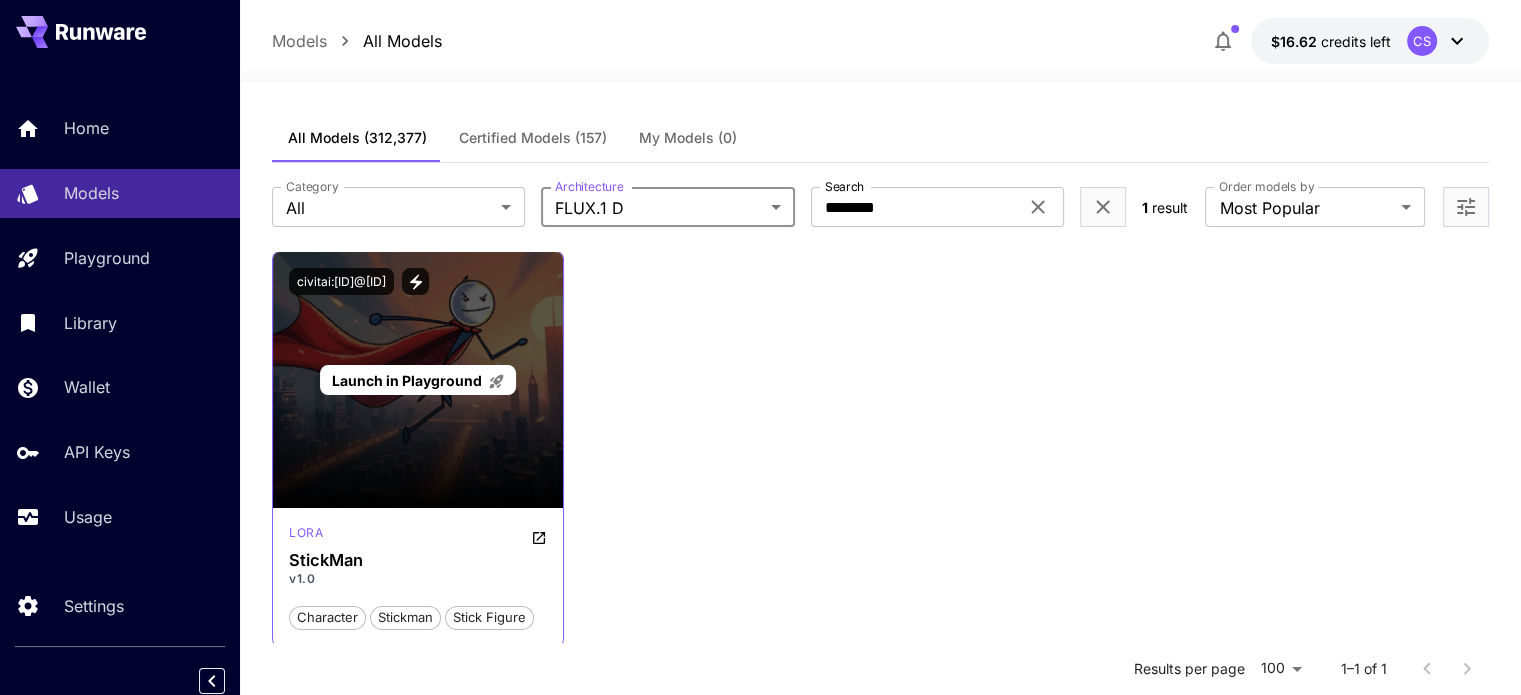 click on "Launch in Playground" at bounding box center [407, 380] 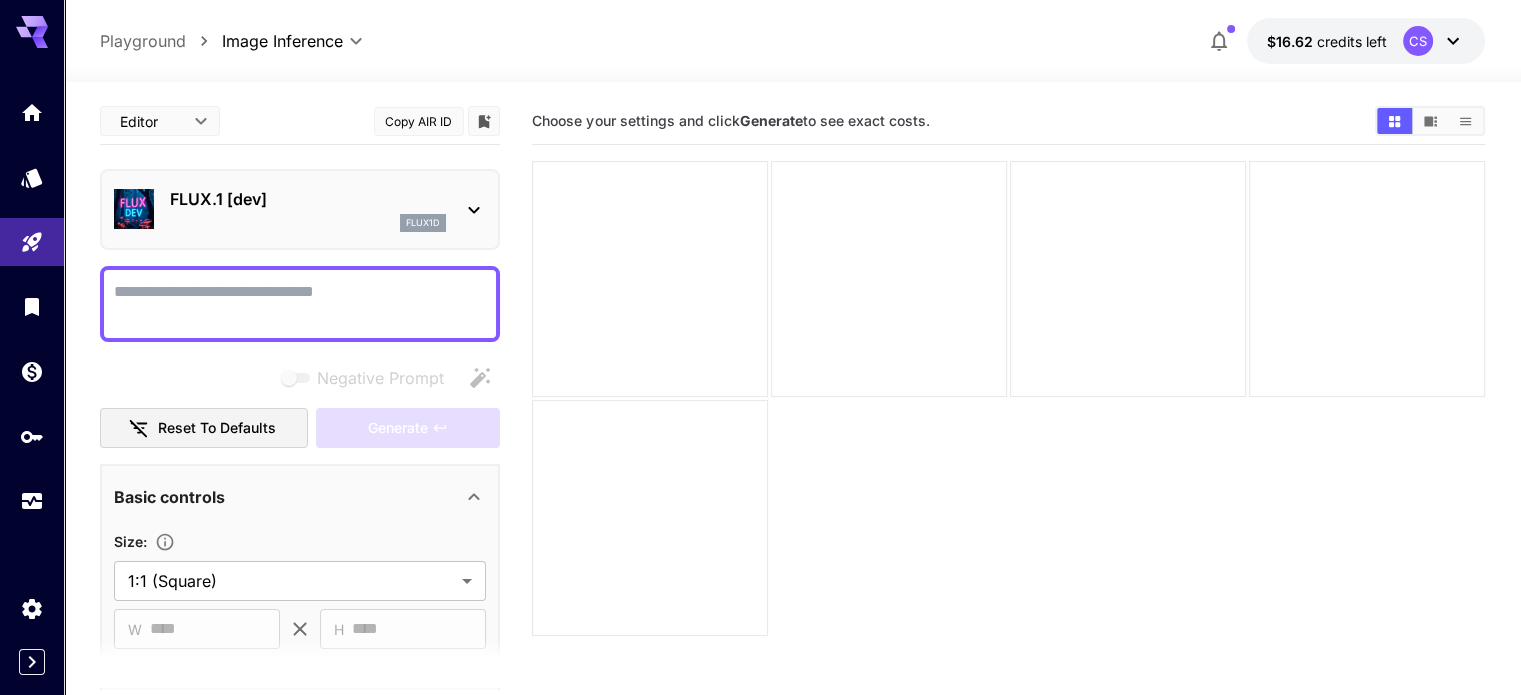 click on "Negative Prompt" at bounding box center [300, 304] 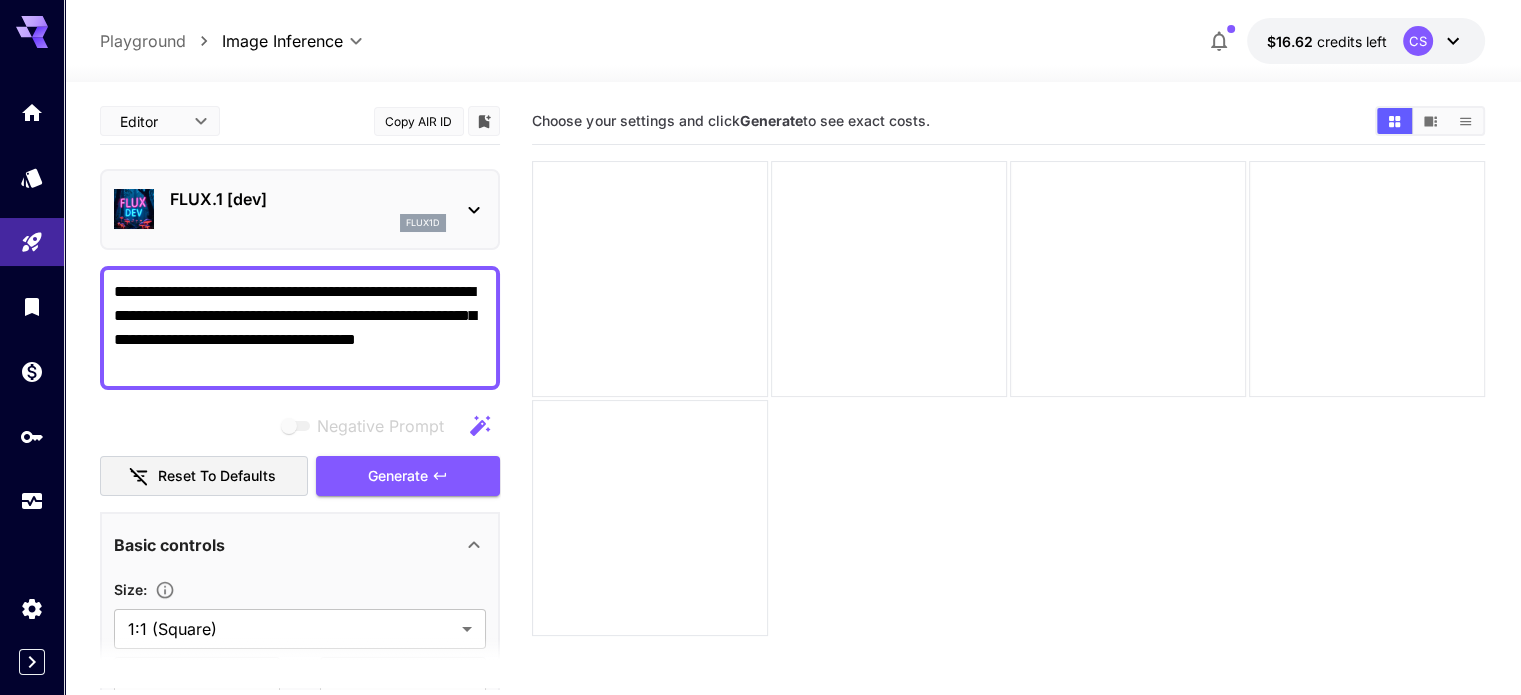 click on "**********" at bounding box center [300, 328] 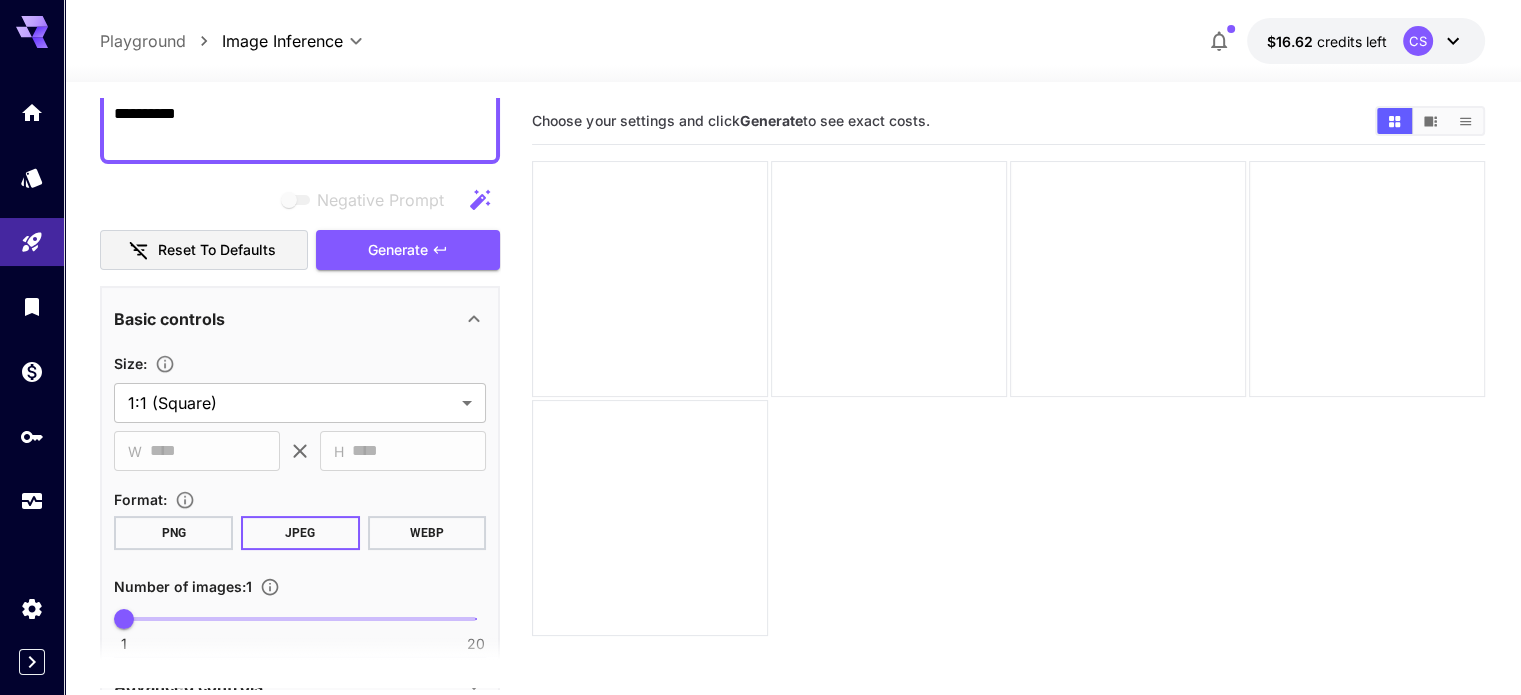 scroll, scrollTop: 300, scrollLeft: 0, axis: vertical 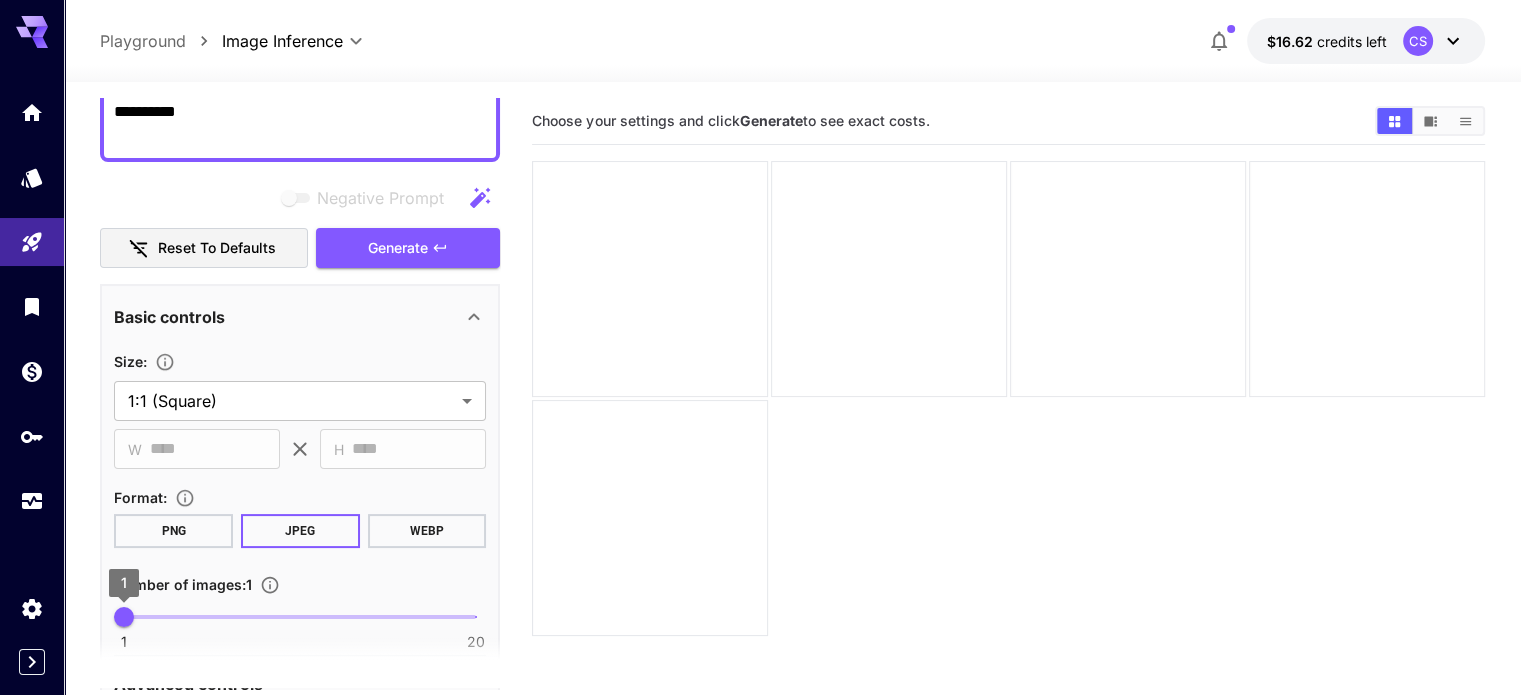 type on "**********" 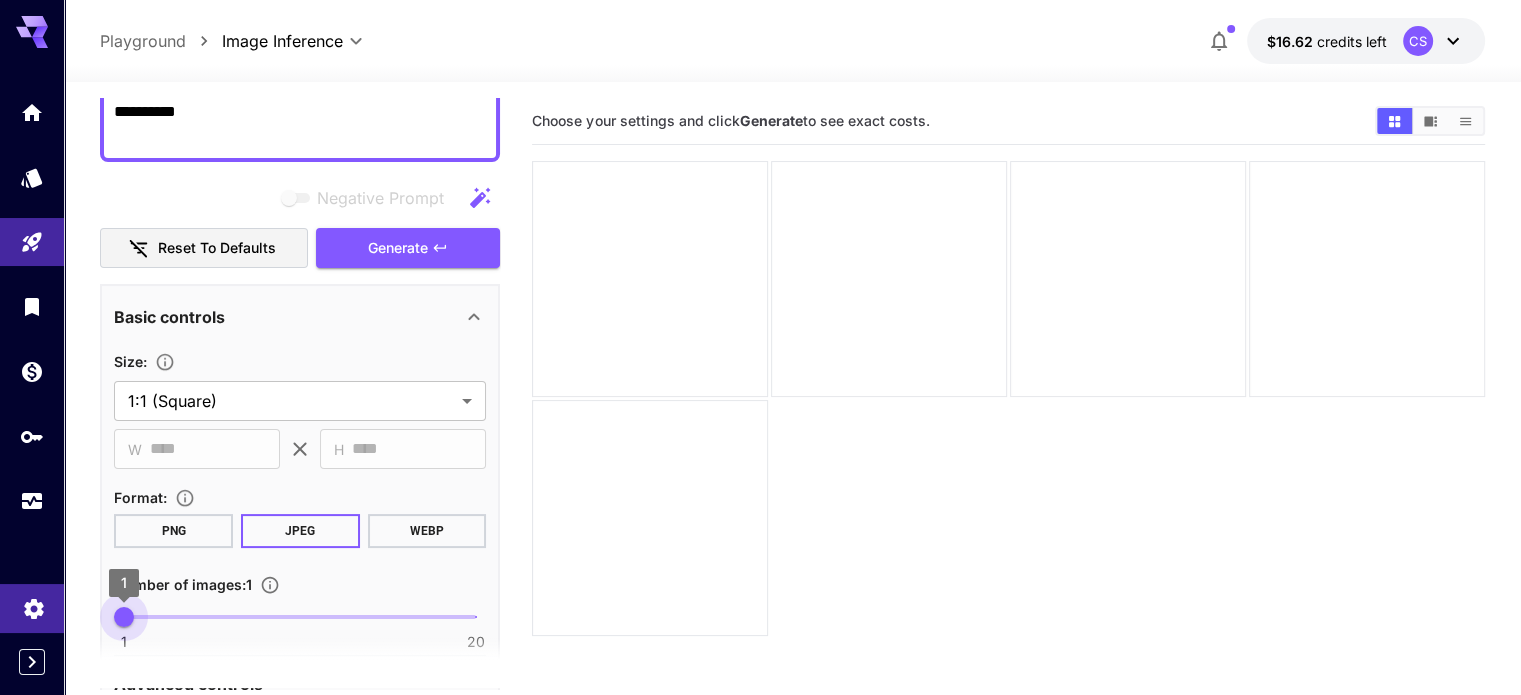 drag, startPoint x: 120, startPoint y: 611, endPoint x: 53, endPoint y: 617, distance: 67.26812 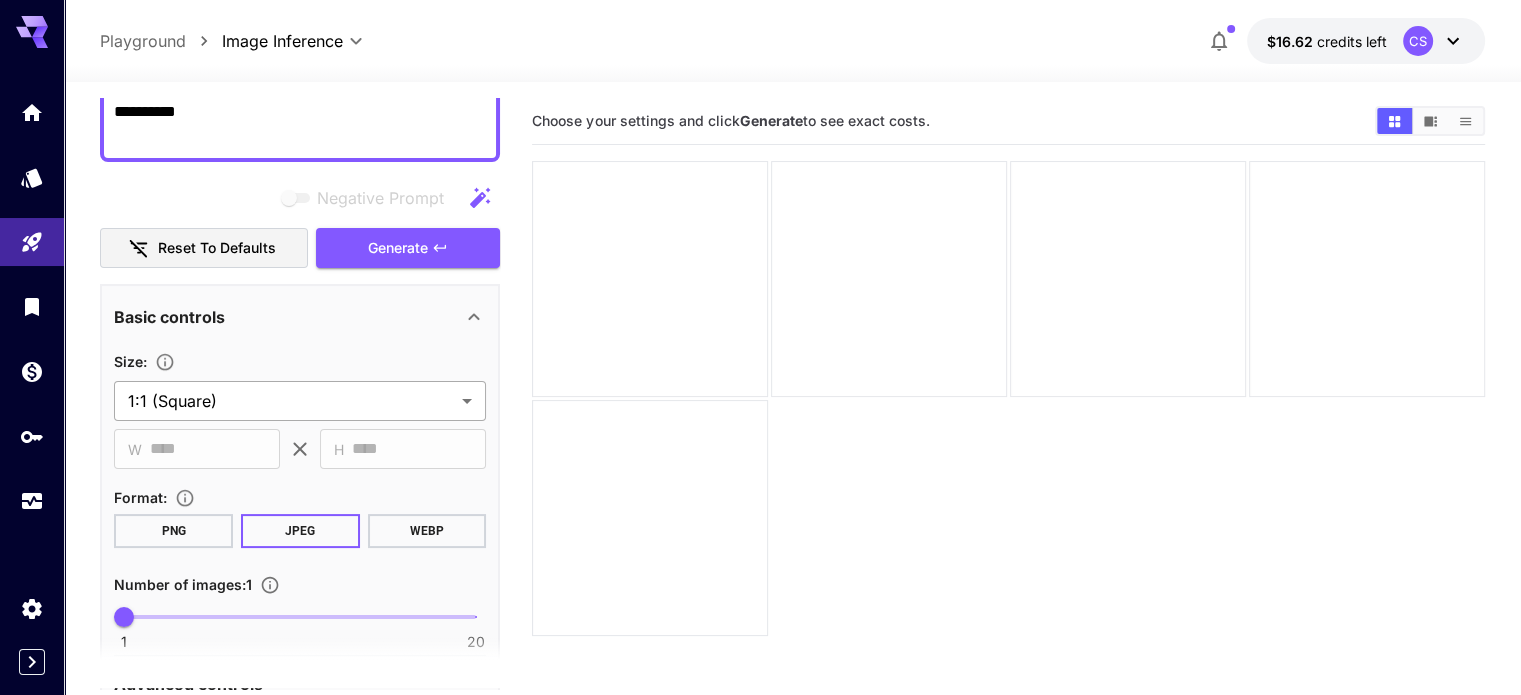 click on "**********" at bounding box center (760, 426) 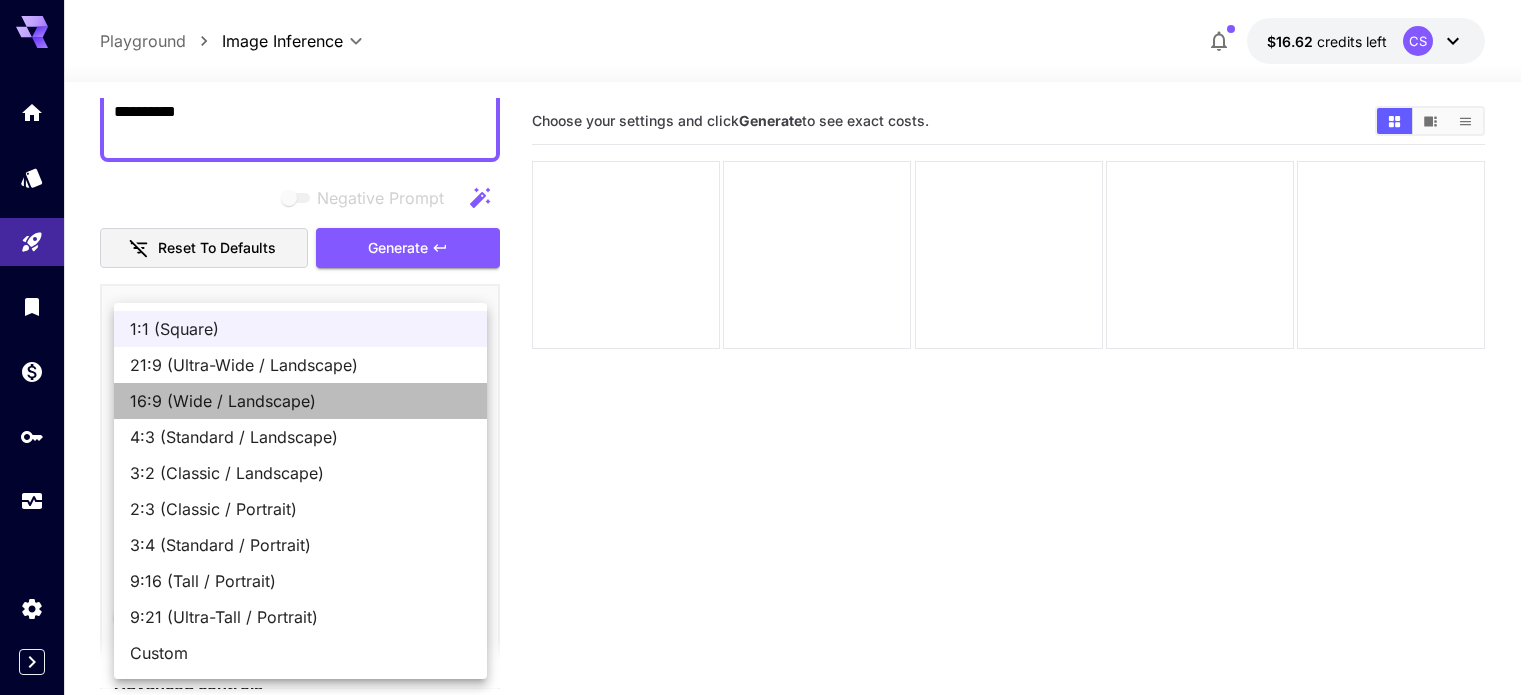 click on "16:9 (Wide / Landscape)" at bounding box center [300, 401] 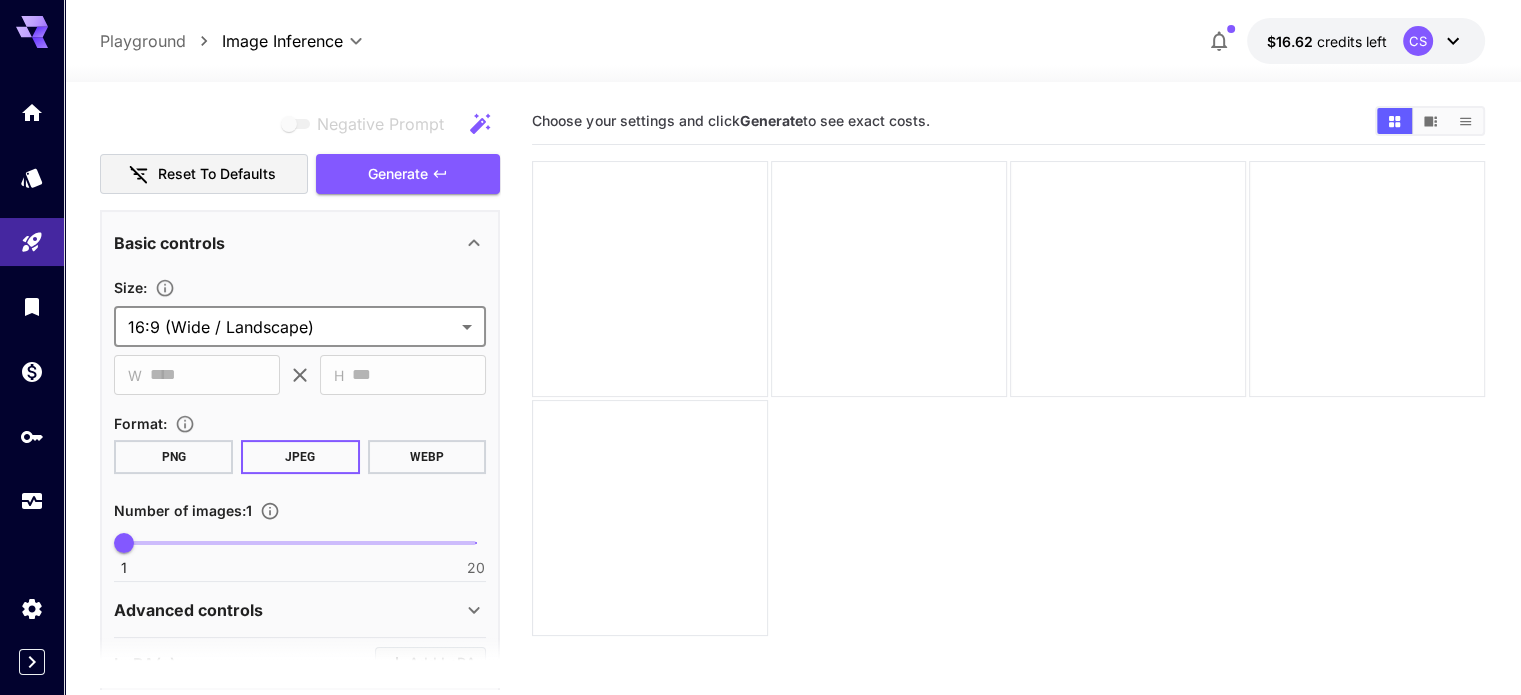 scroll, scrollTop: 100, scrollLeft: 0, axis: vertical 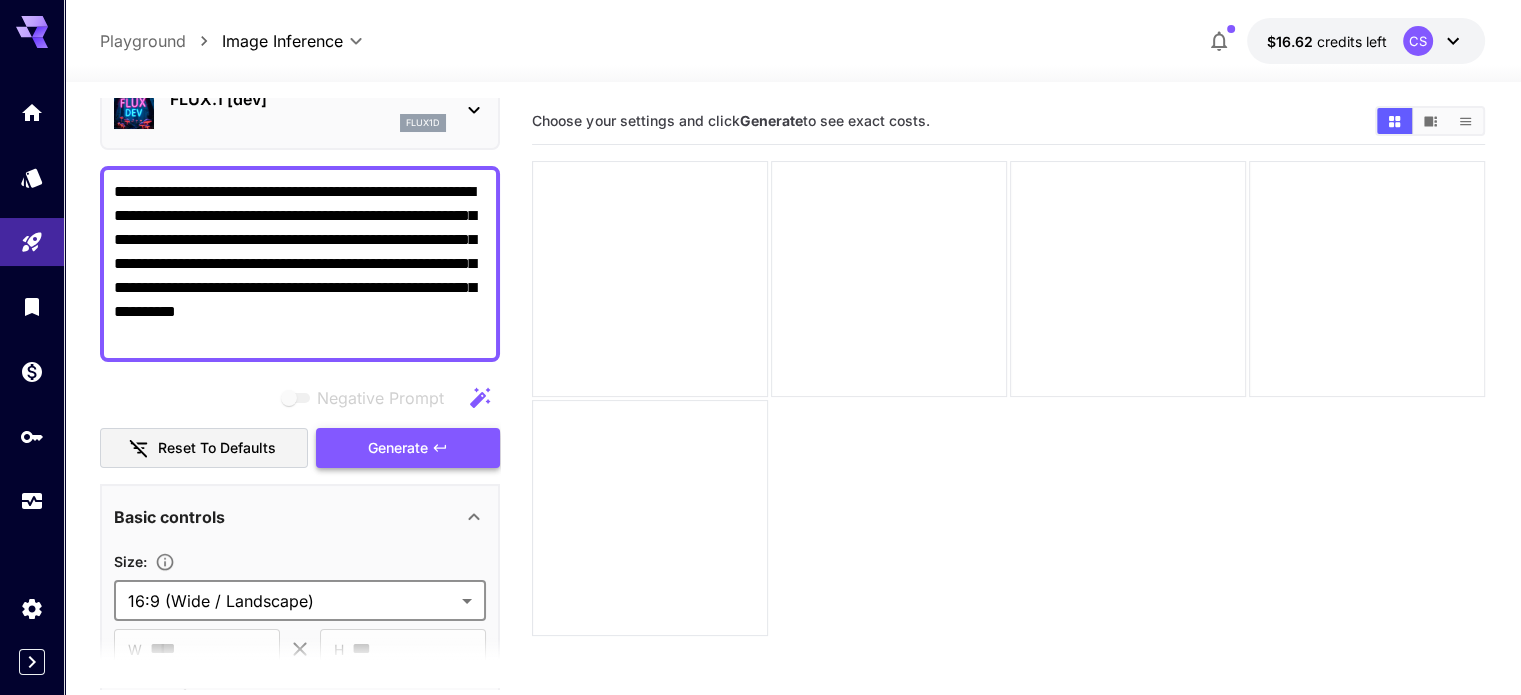 click on "Generate" at bounding box center [398, 448] 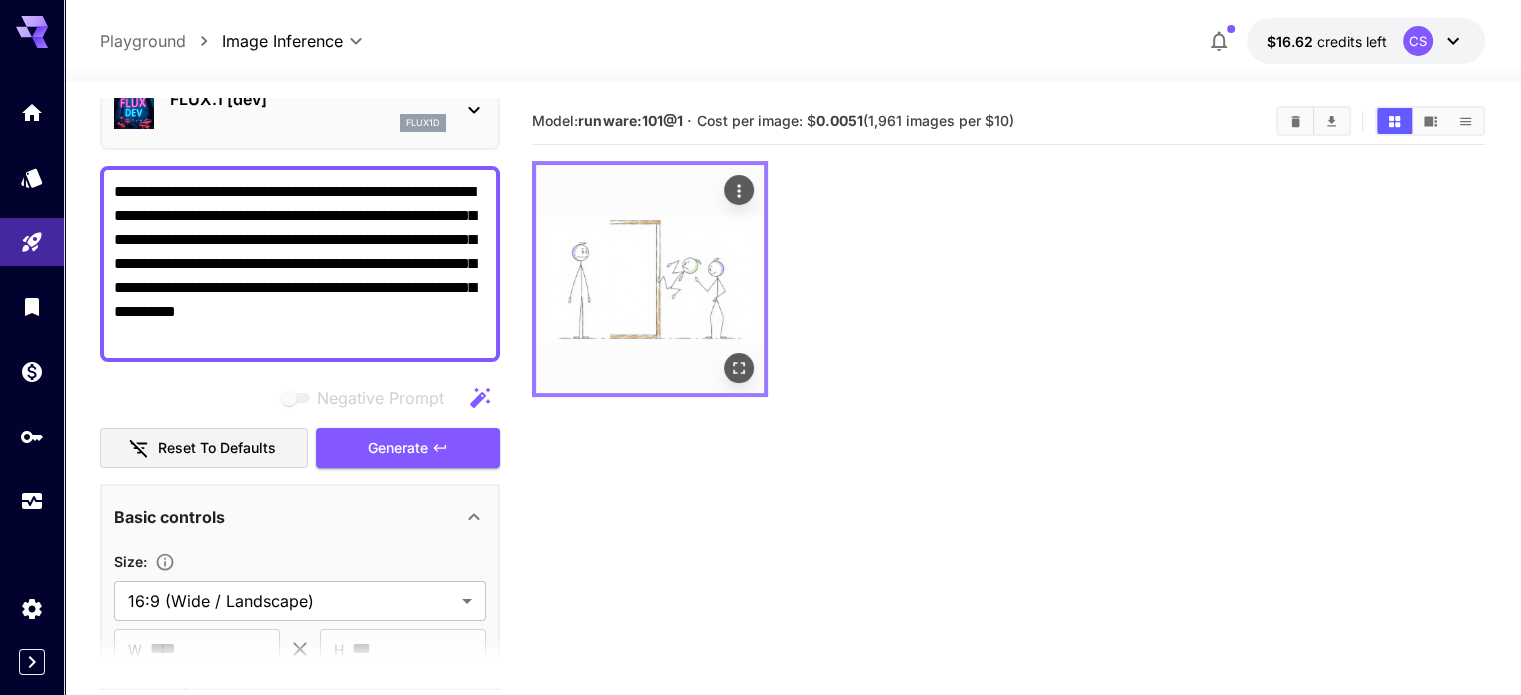 click at bounding box center (650, 279) 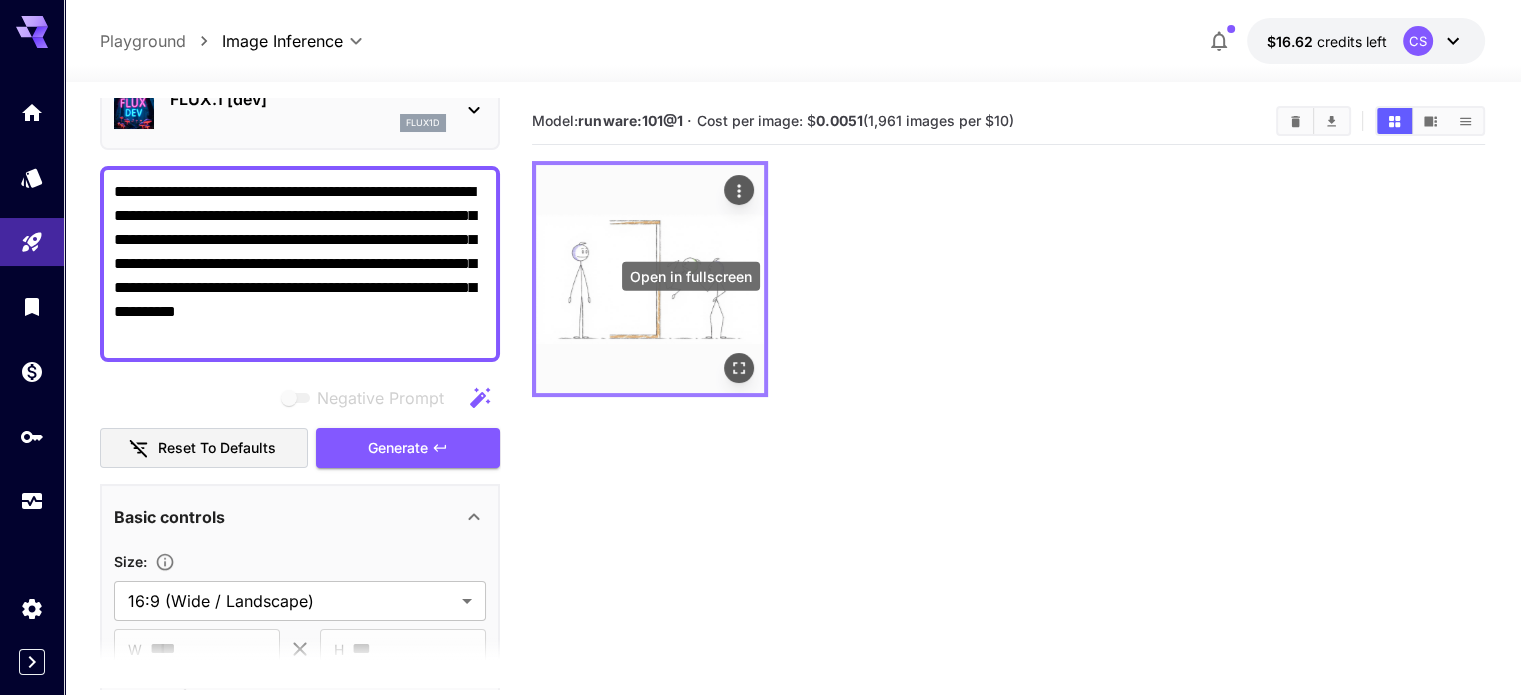 click 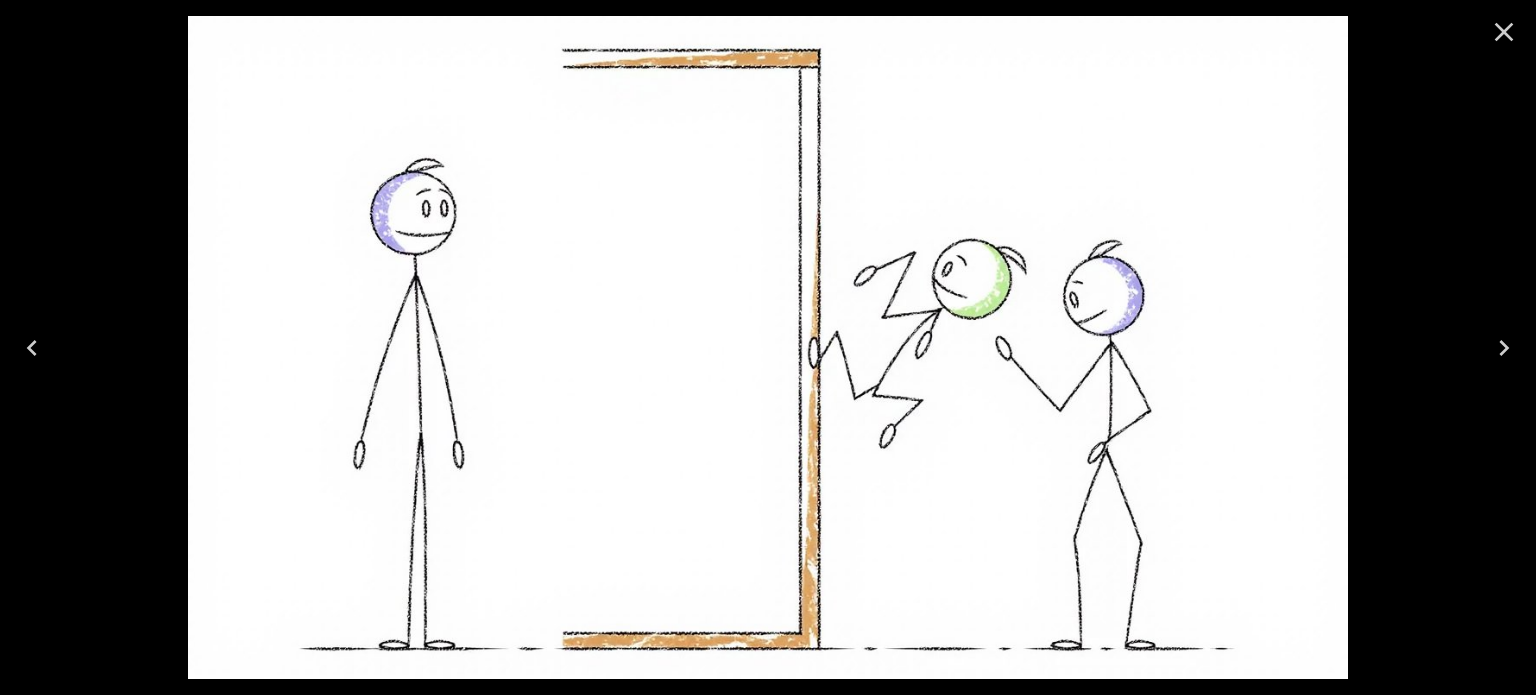 click 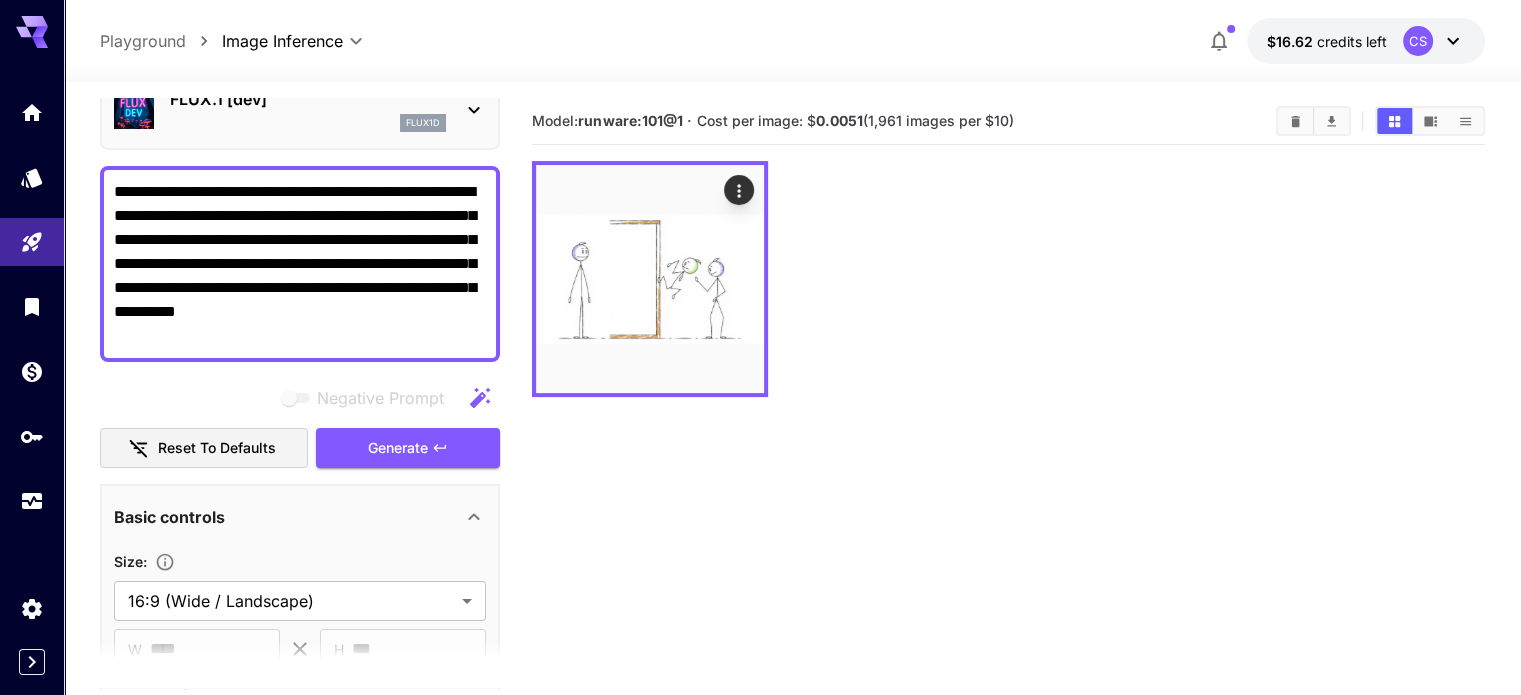 click on "**********" at bounding box center (300, 264) 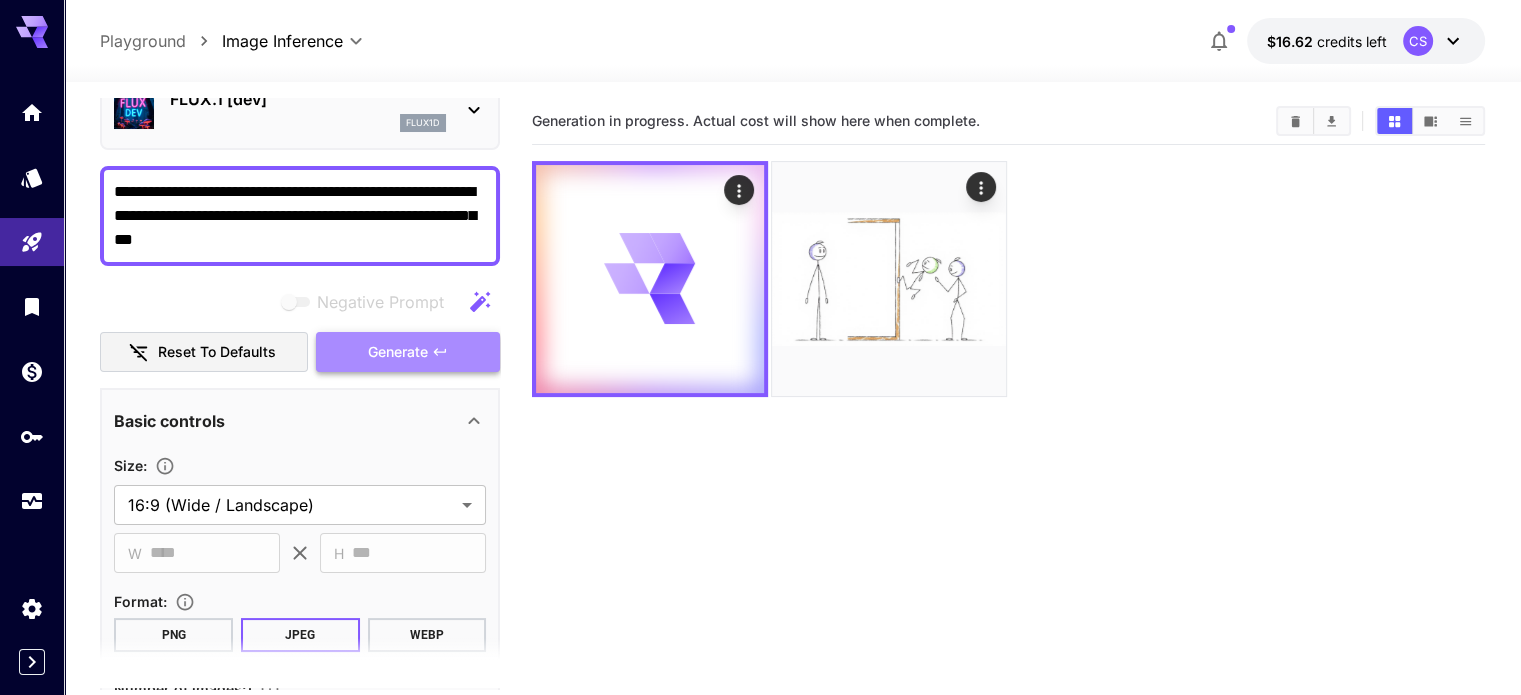 click on "Generate" at bounding box center [398, 352] 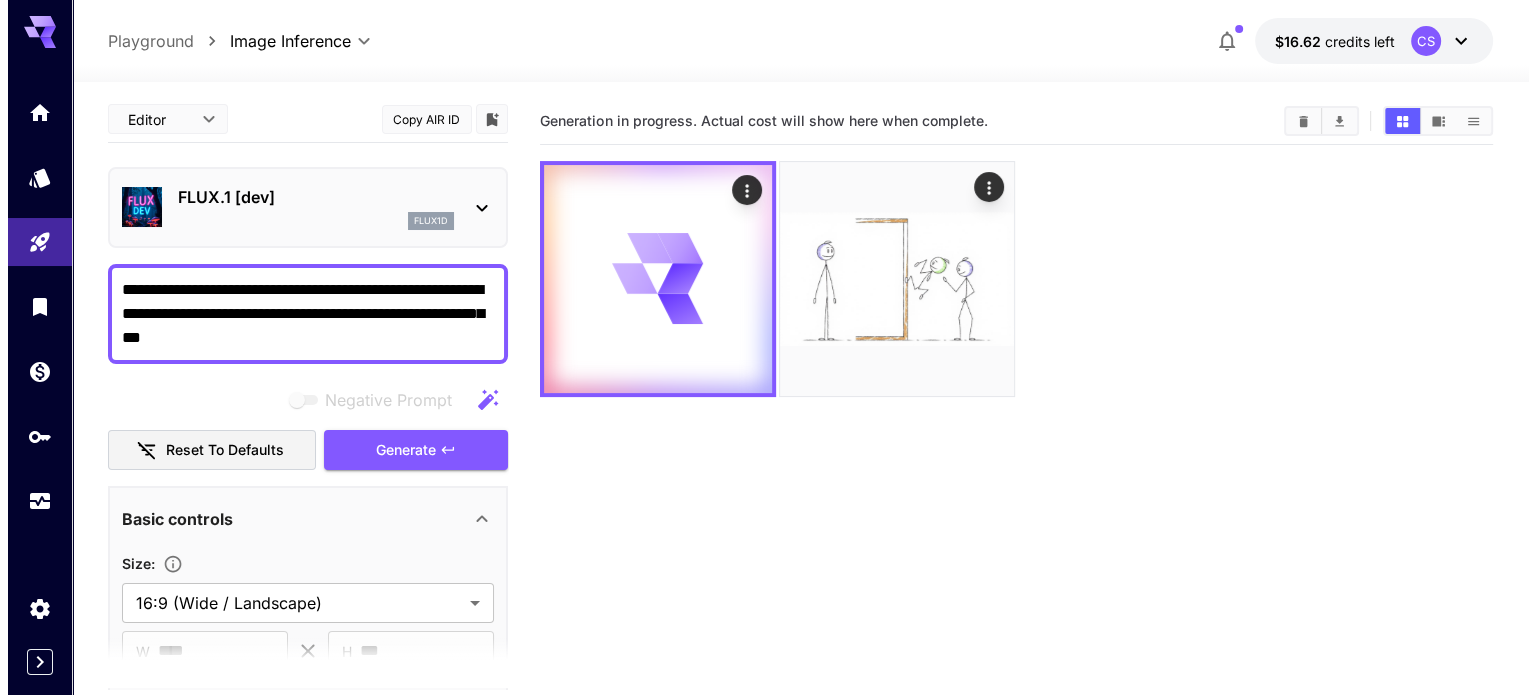 scroll, scrollTop: 0, scrollLeft: 0, axis: both 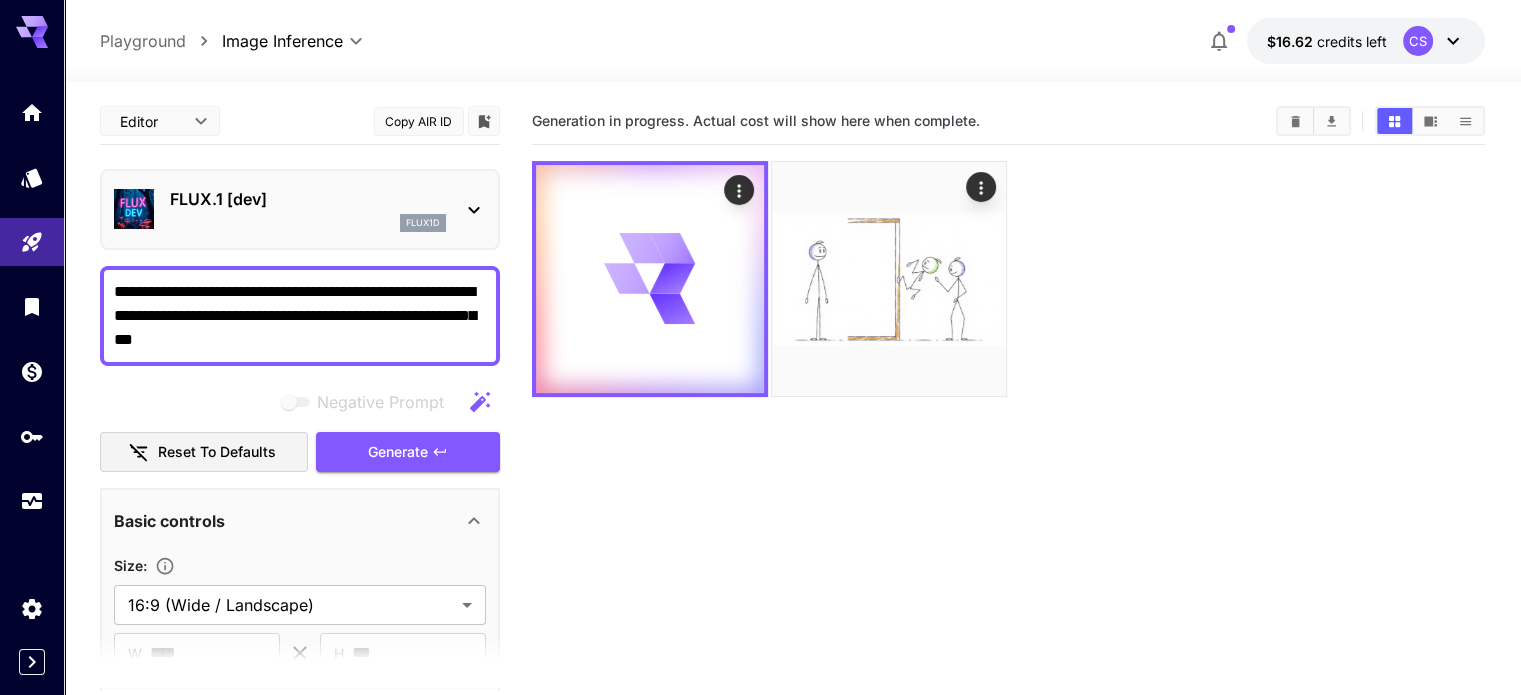 click on "FLUX.1 [dev] flux1d" at bounding box center (300, 209) 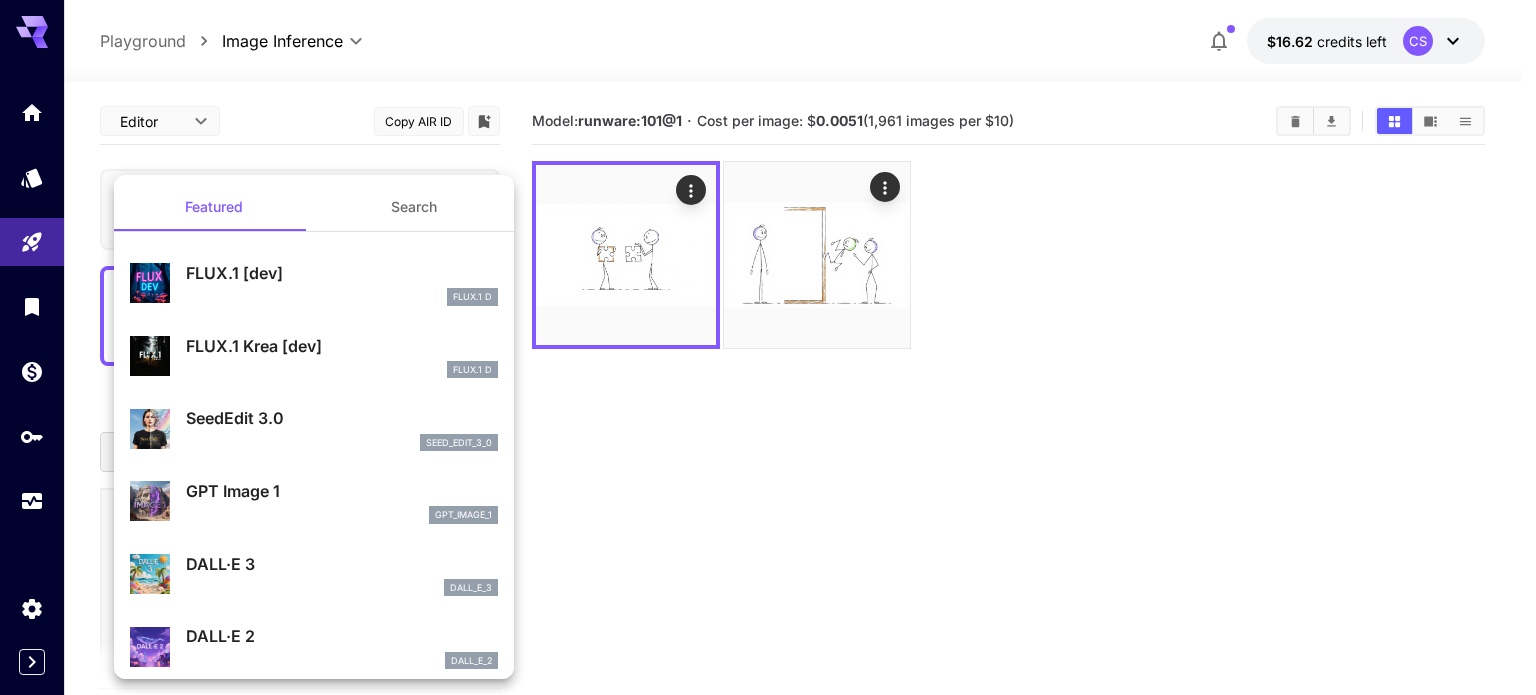 click at bounding box center (768, 347) 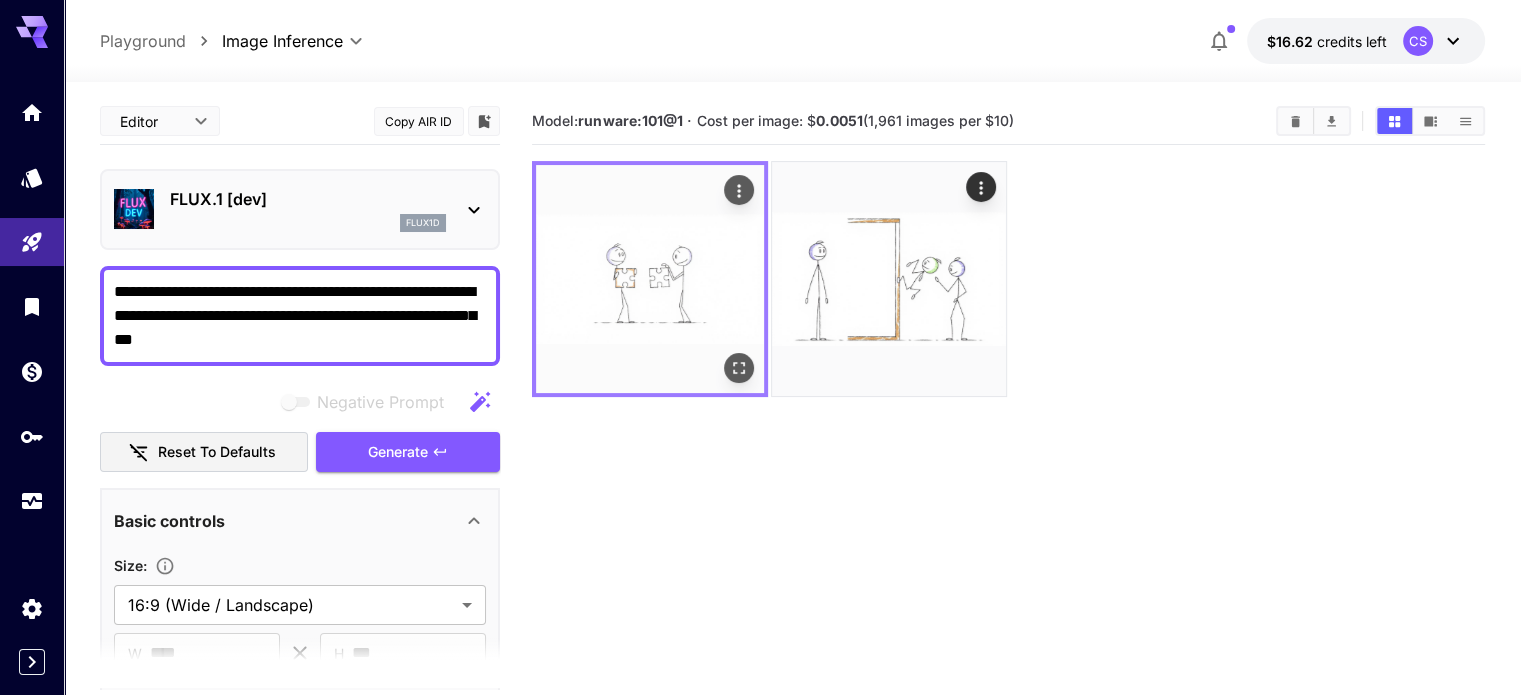 click at bounding box center (650, 279) 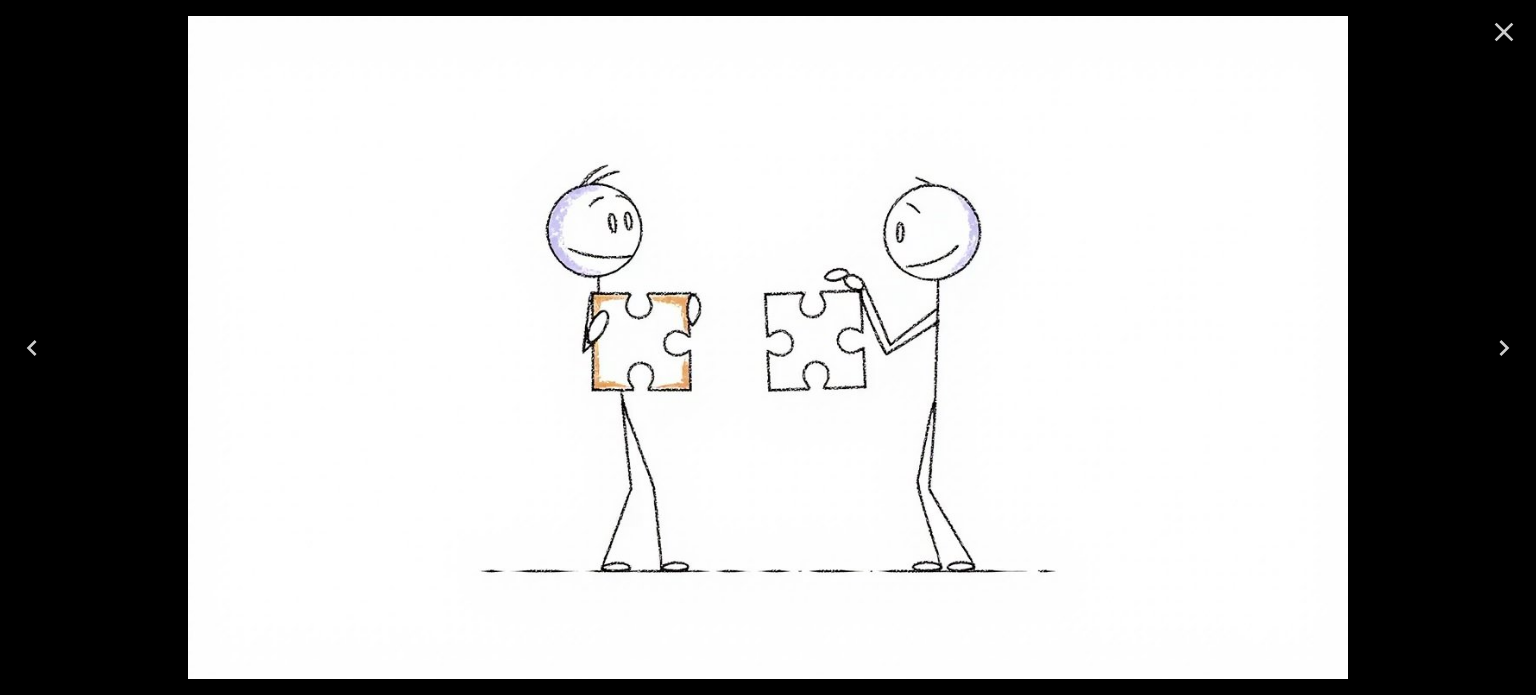 click 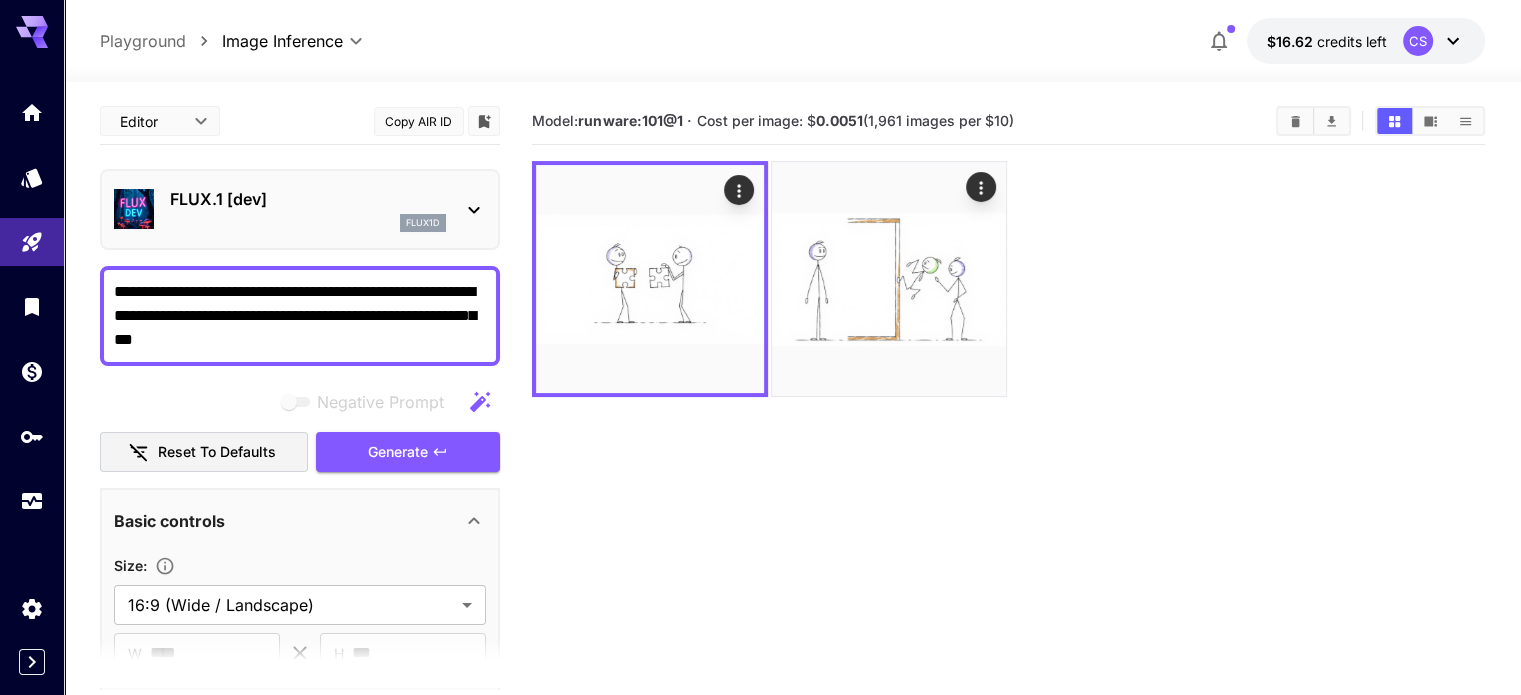 click on "**********" at bounding box center (300, 316) 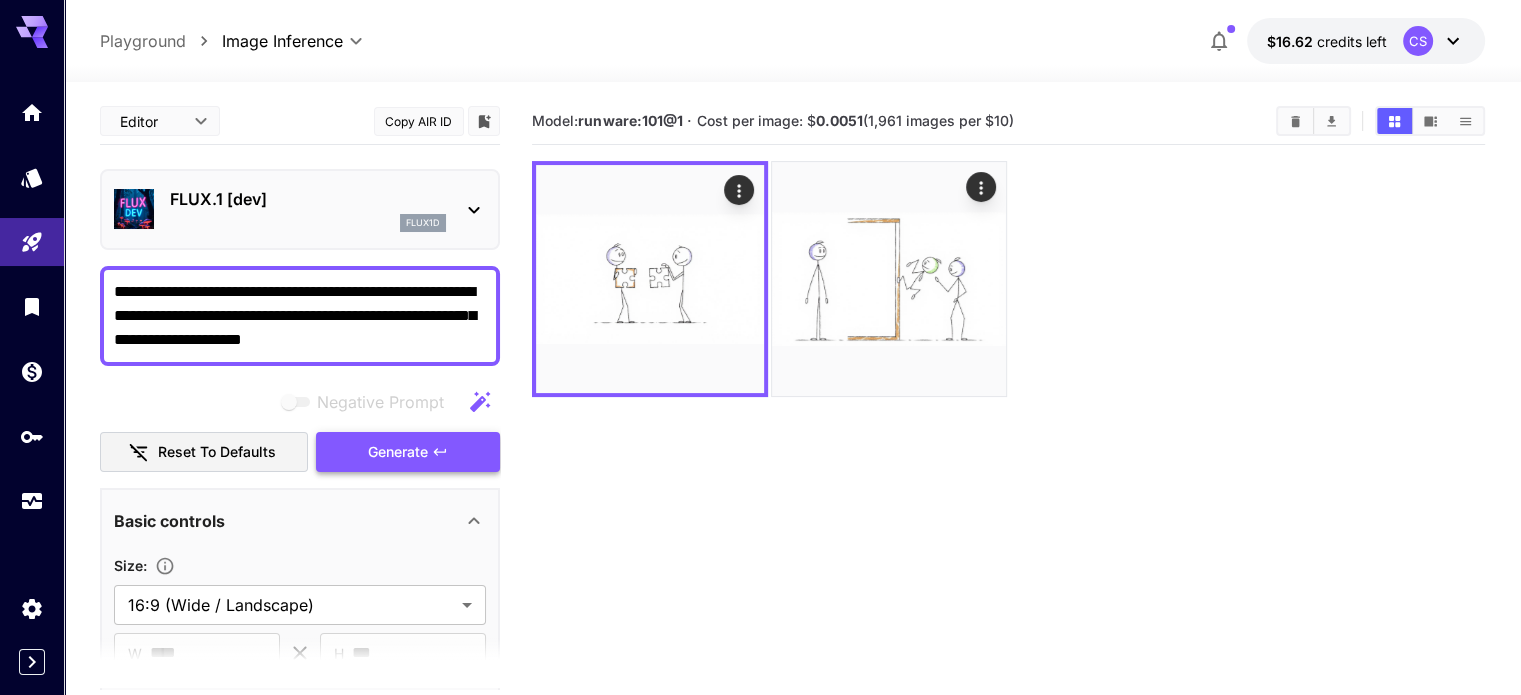 type on "**********" 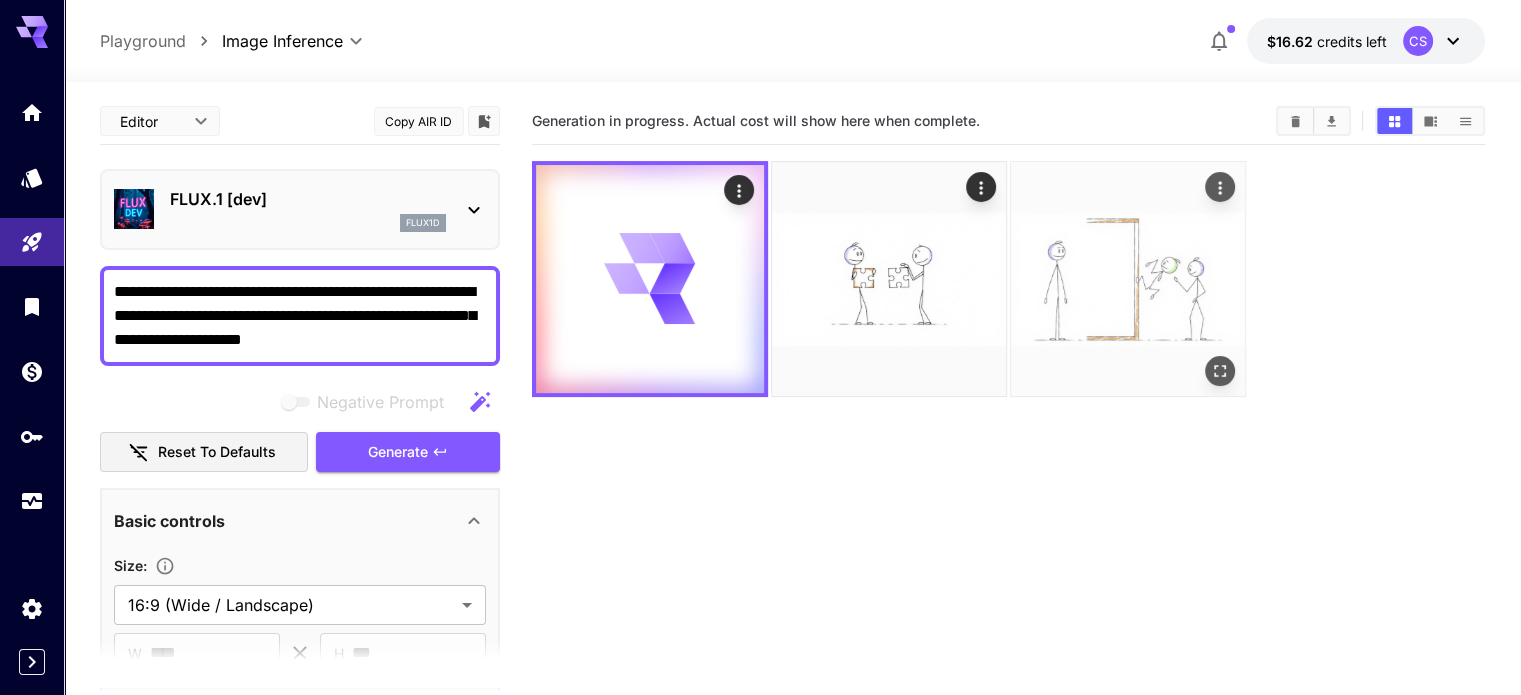 click at bounding box center [1128, 279] 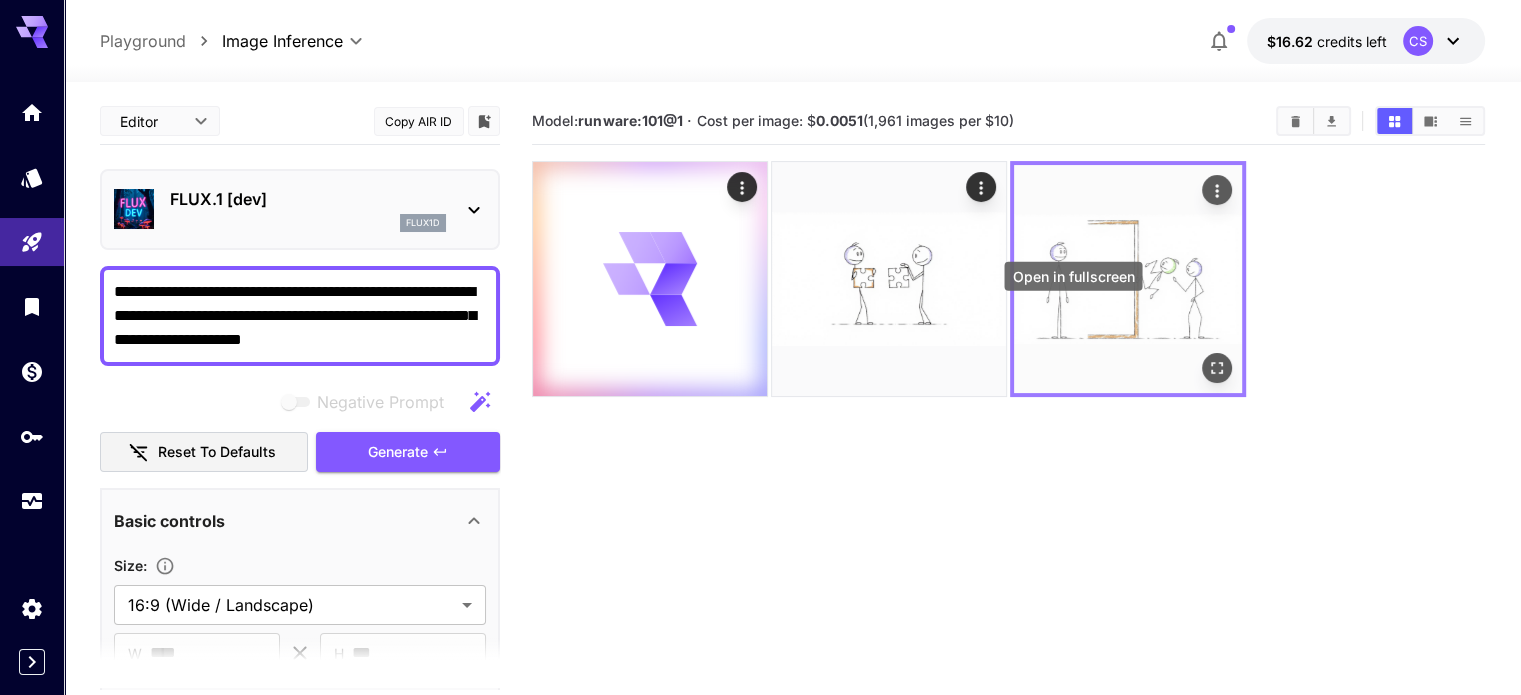 click at bounding box center (1217, 368) 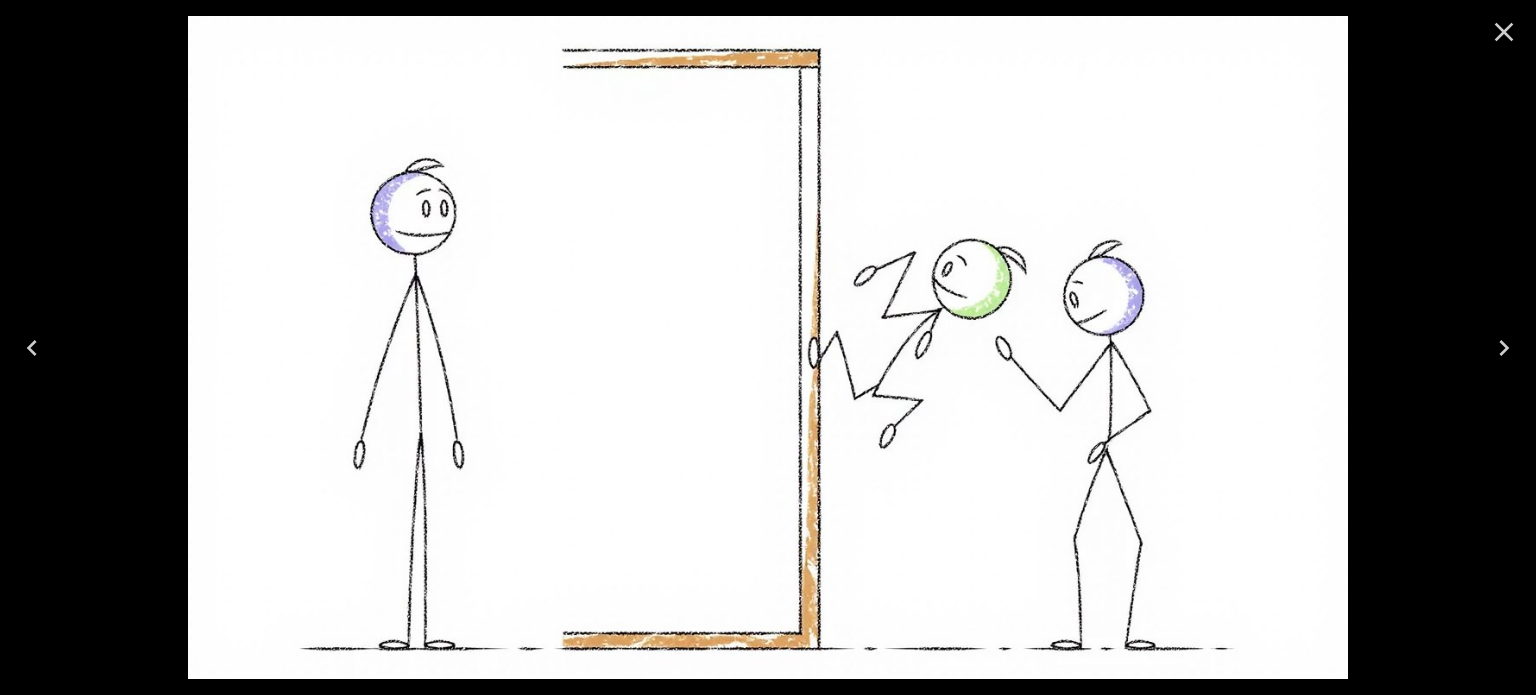 click 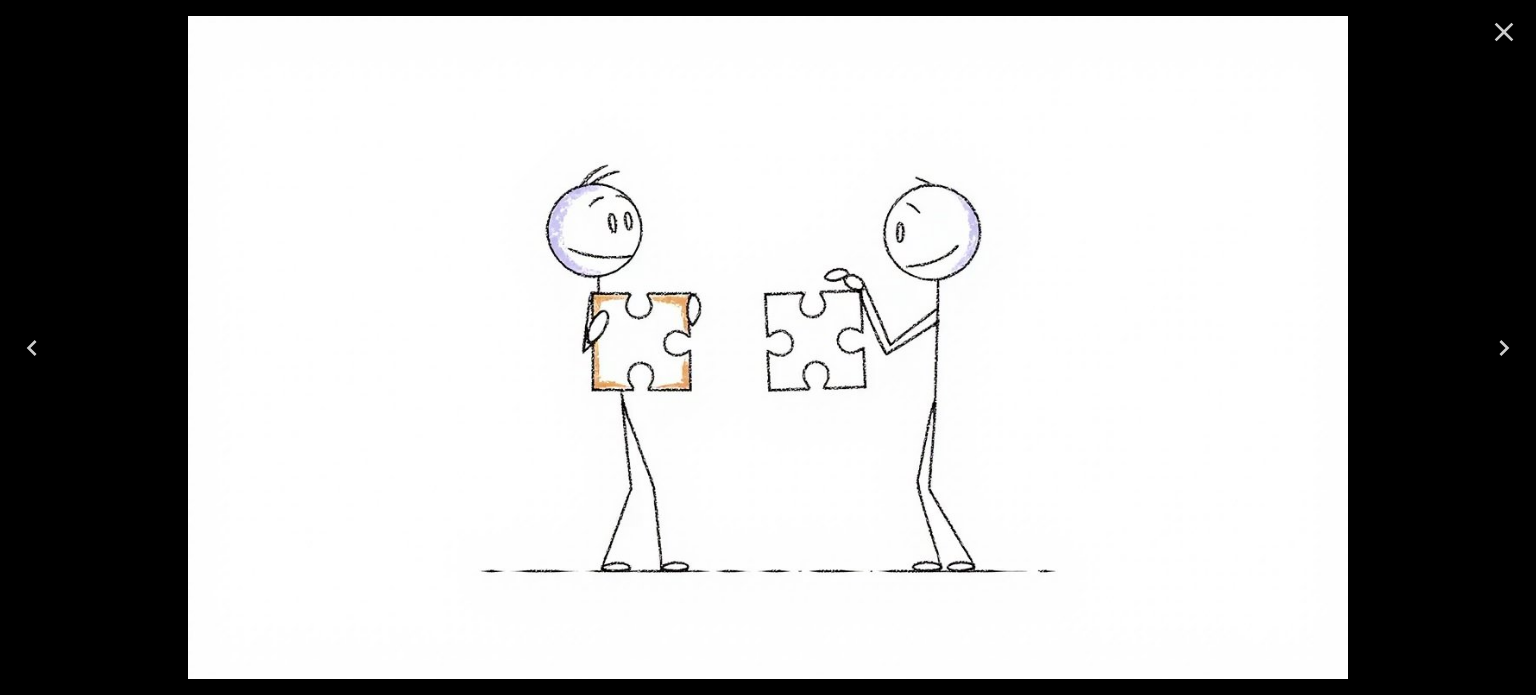 click 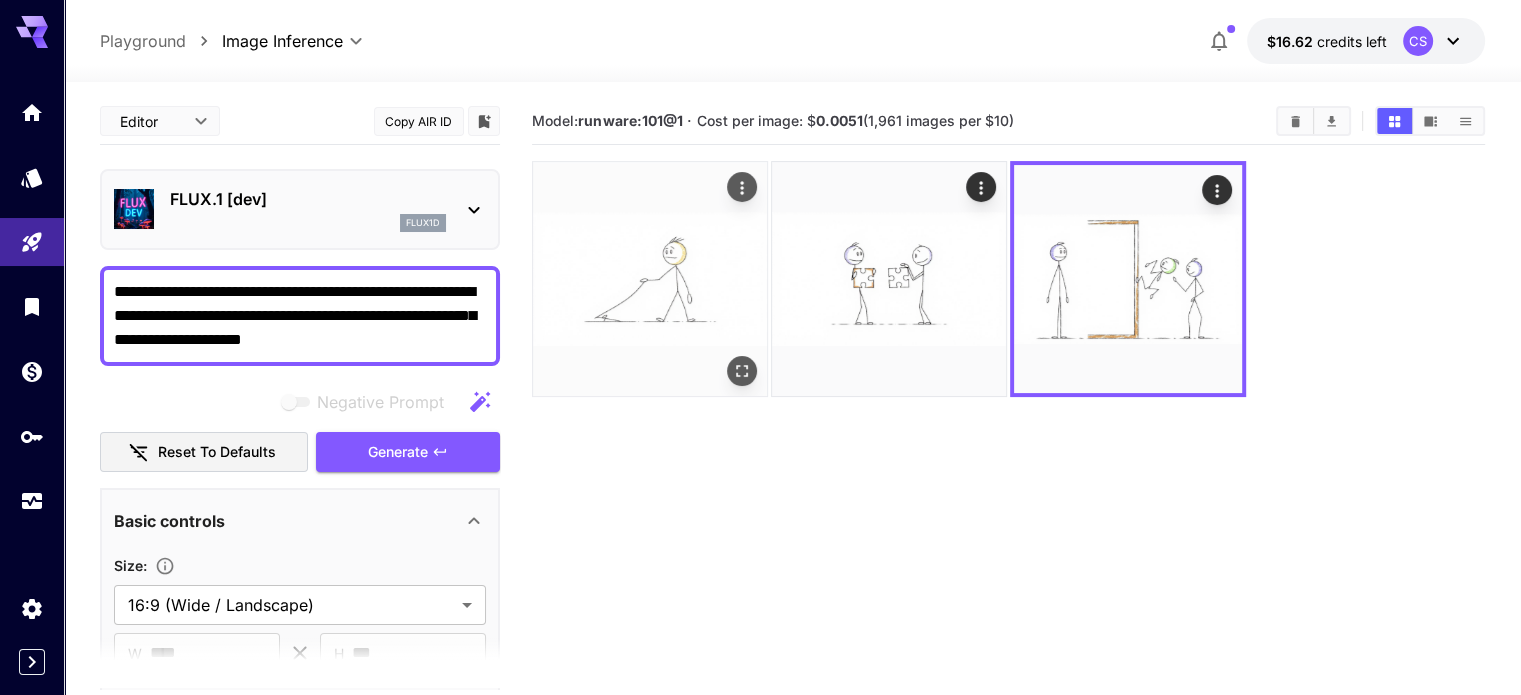 click at bounding box center [650, 279] 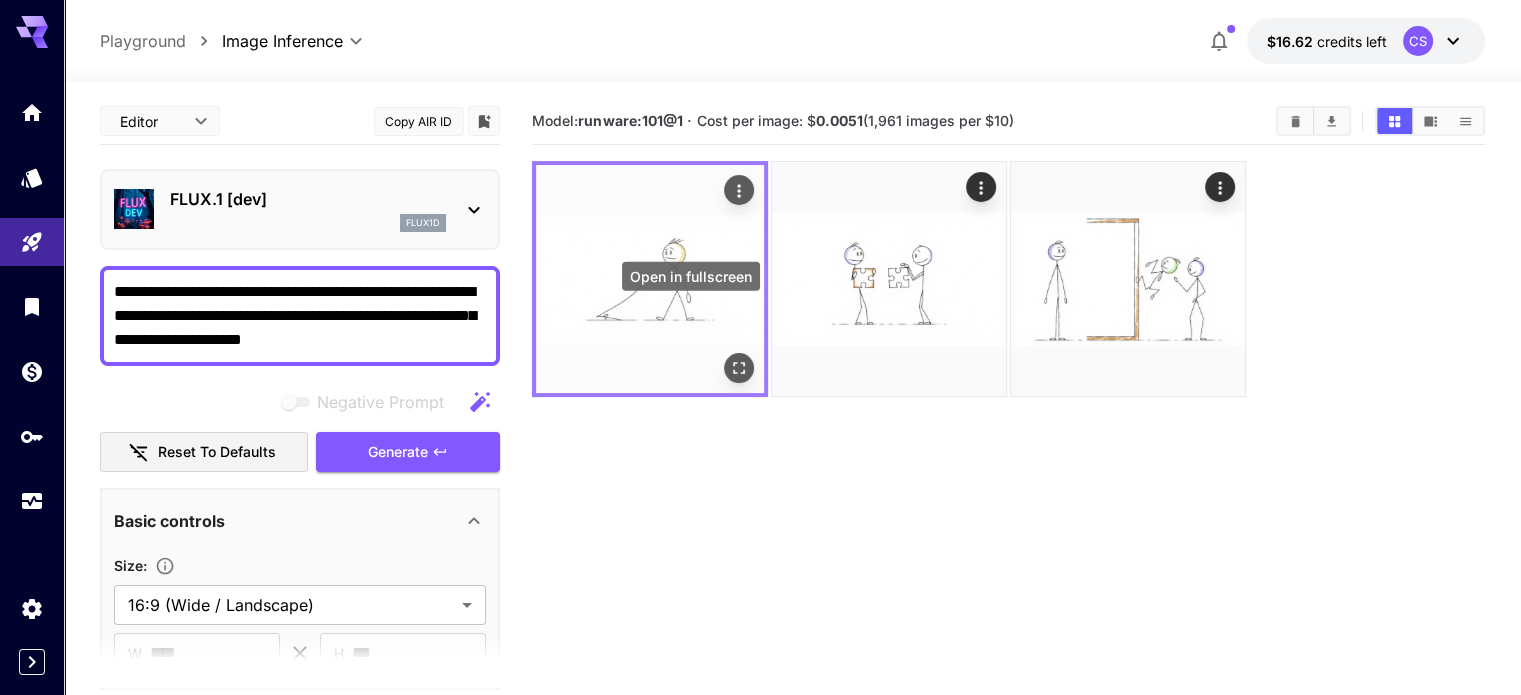 click 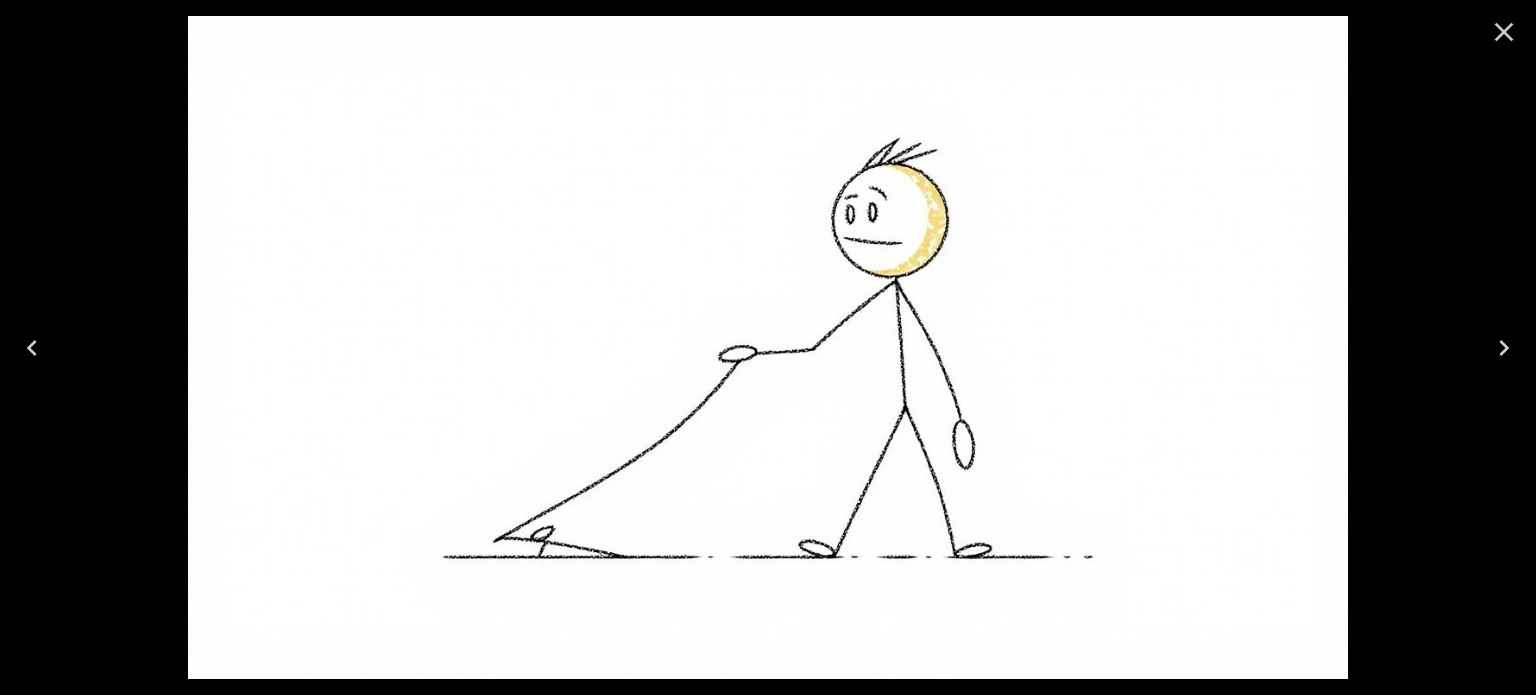 click 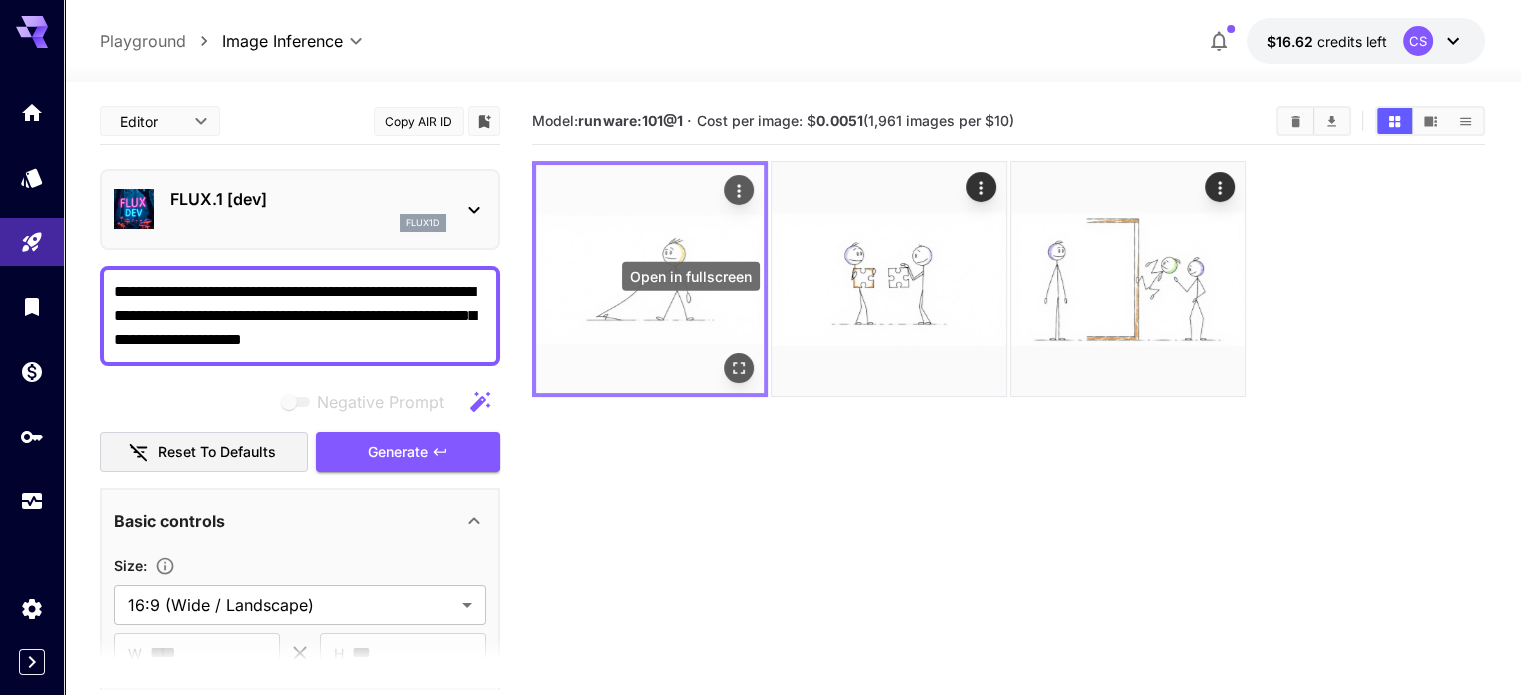 click at bounding box center (739, 368) 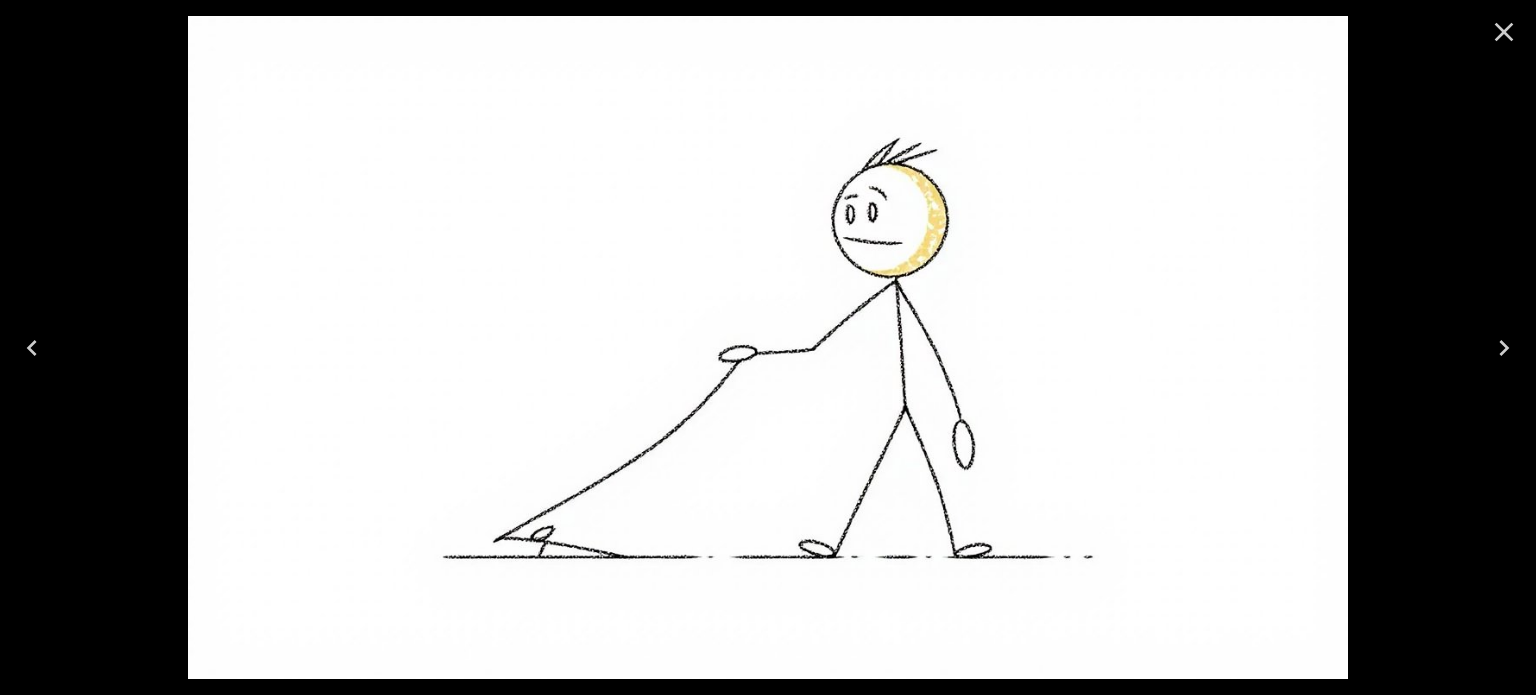 click 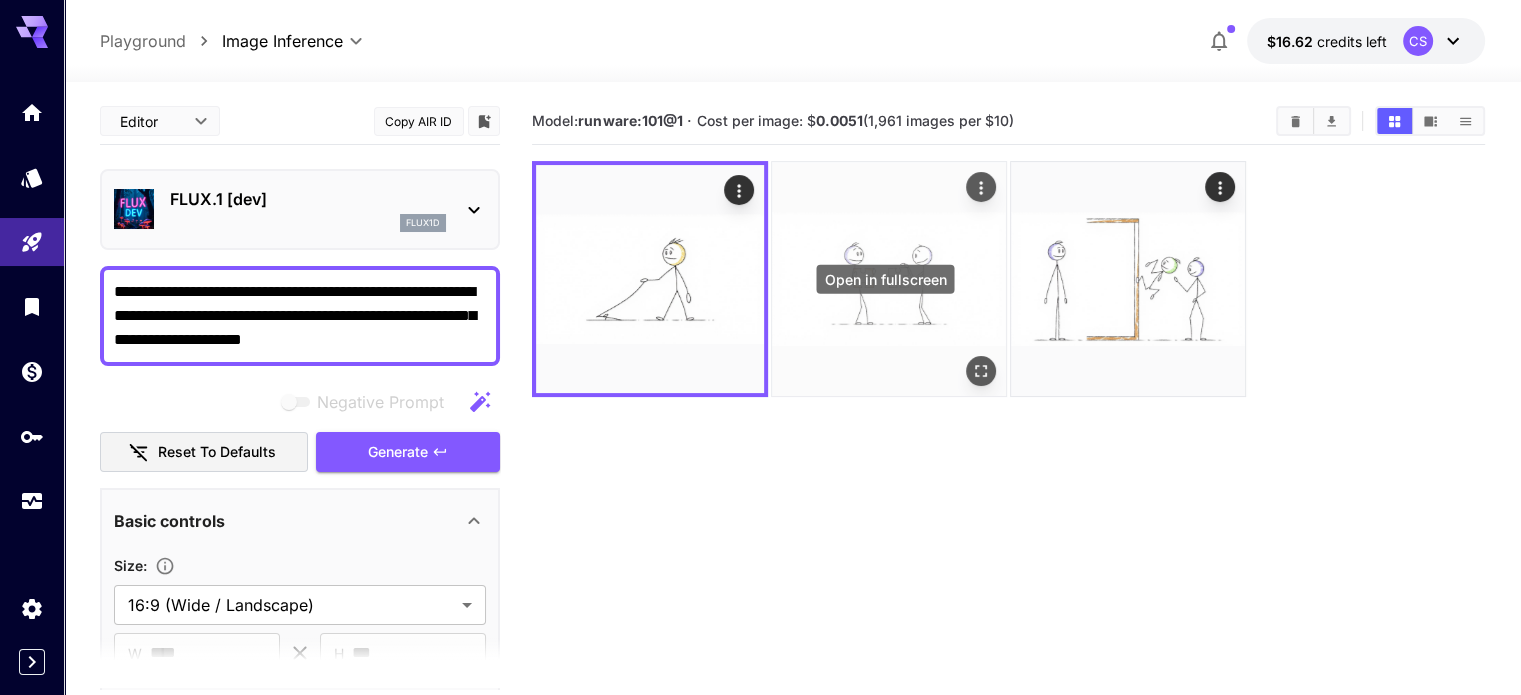 click 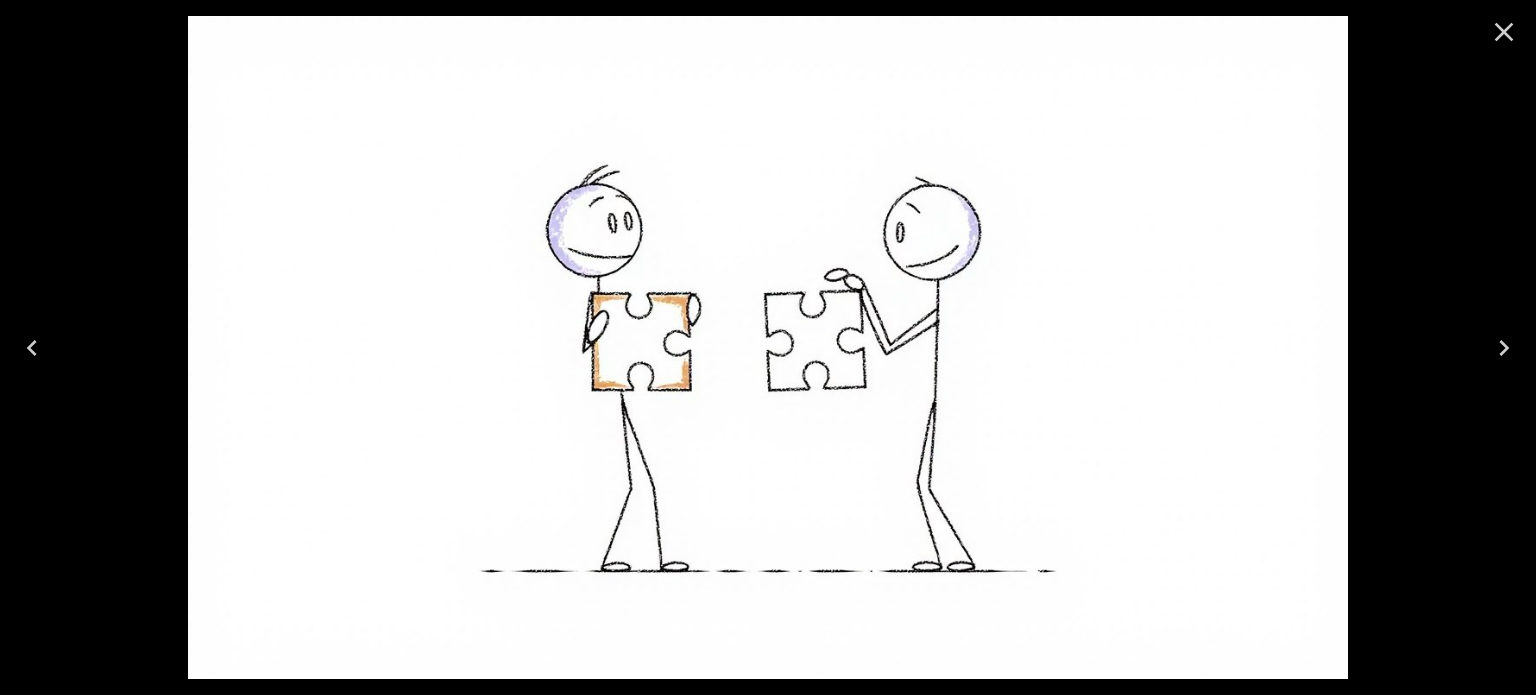 click 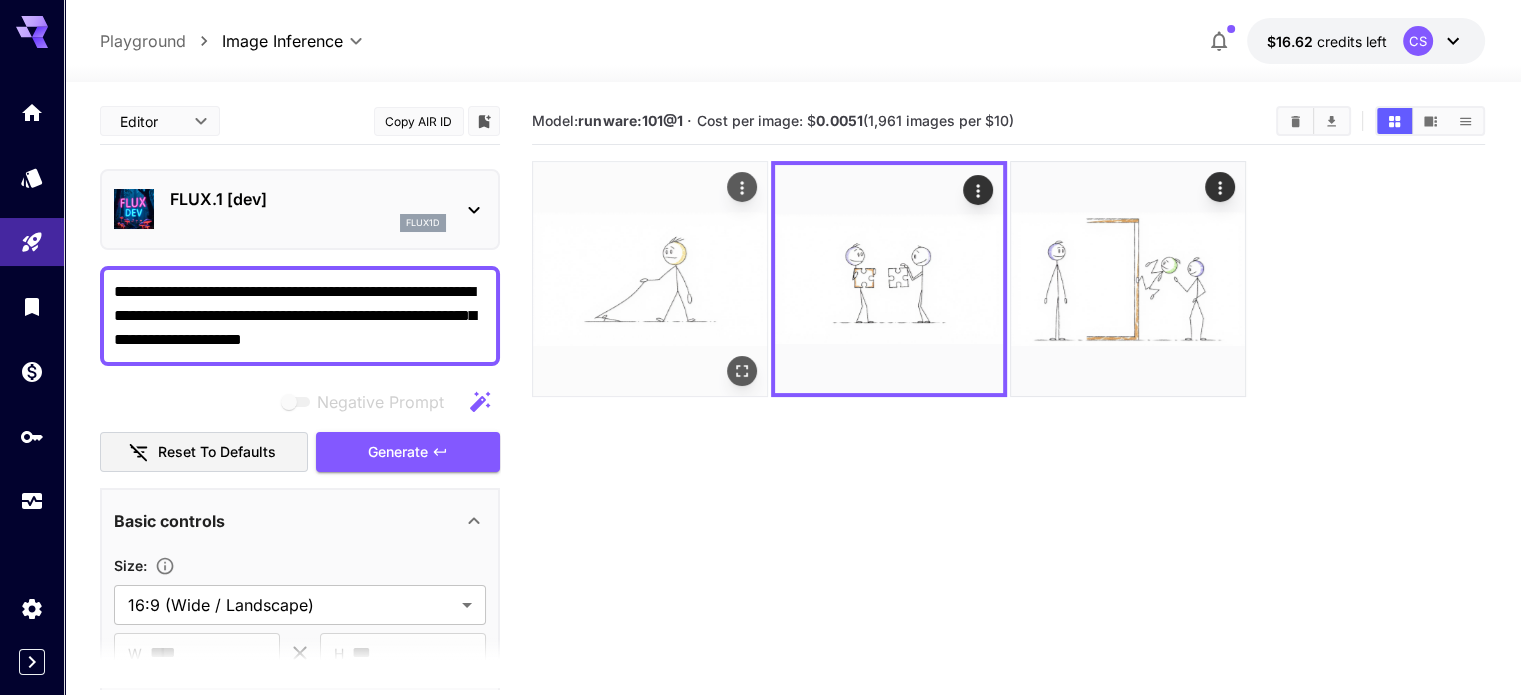 click at bounding box center (650, 279) 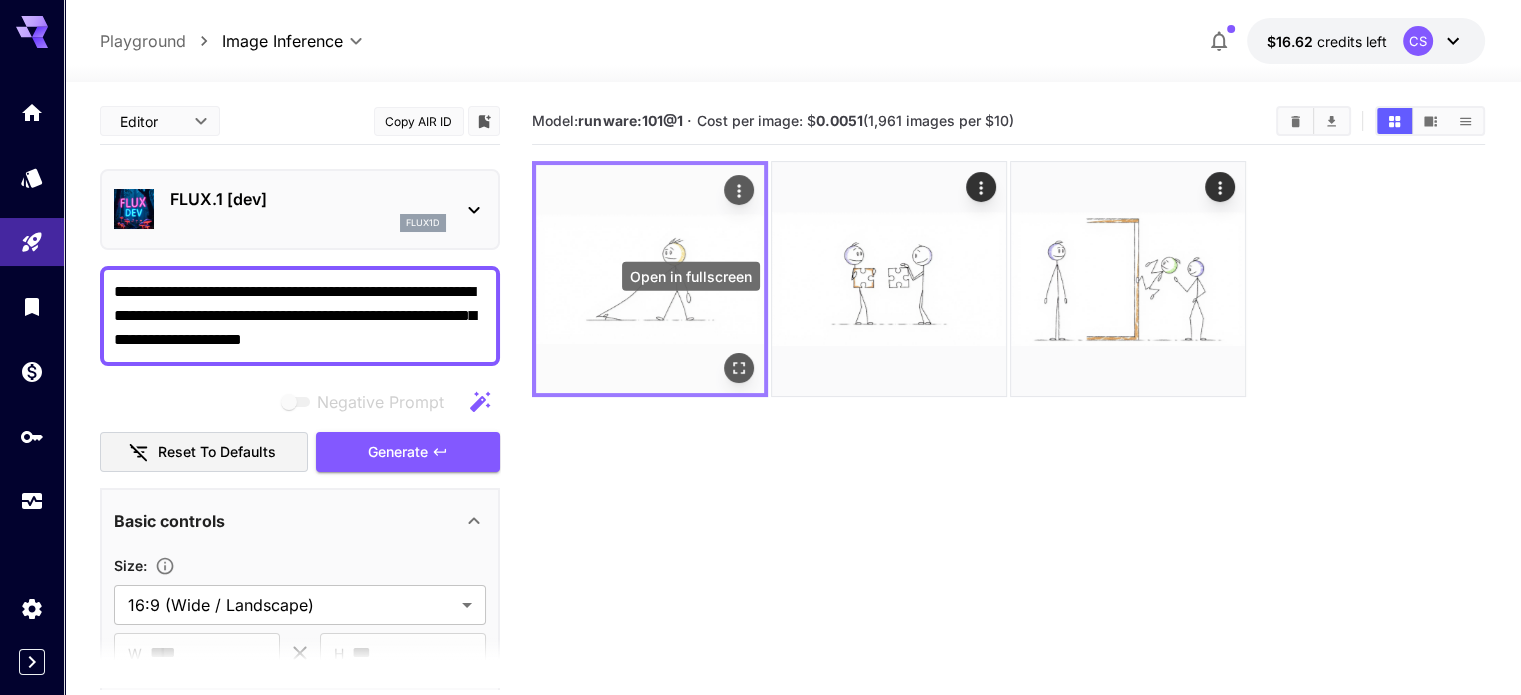 click 